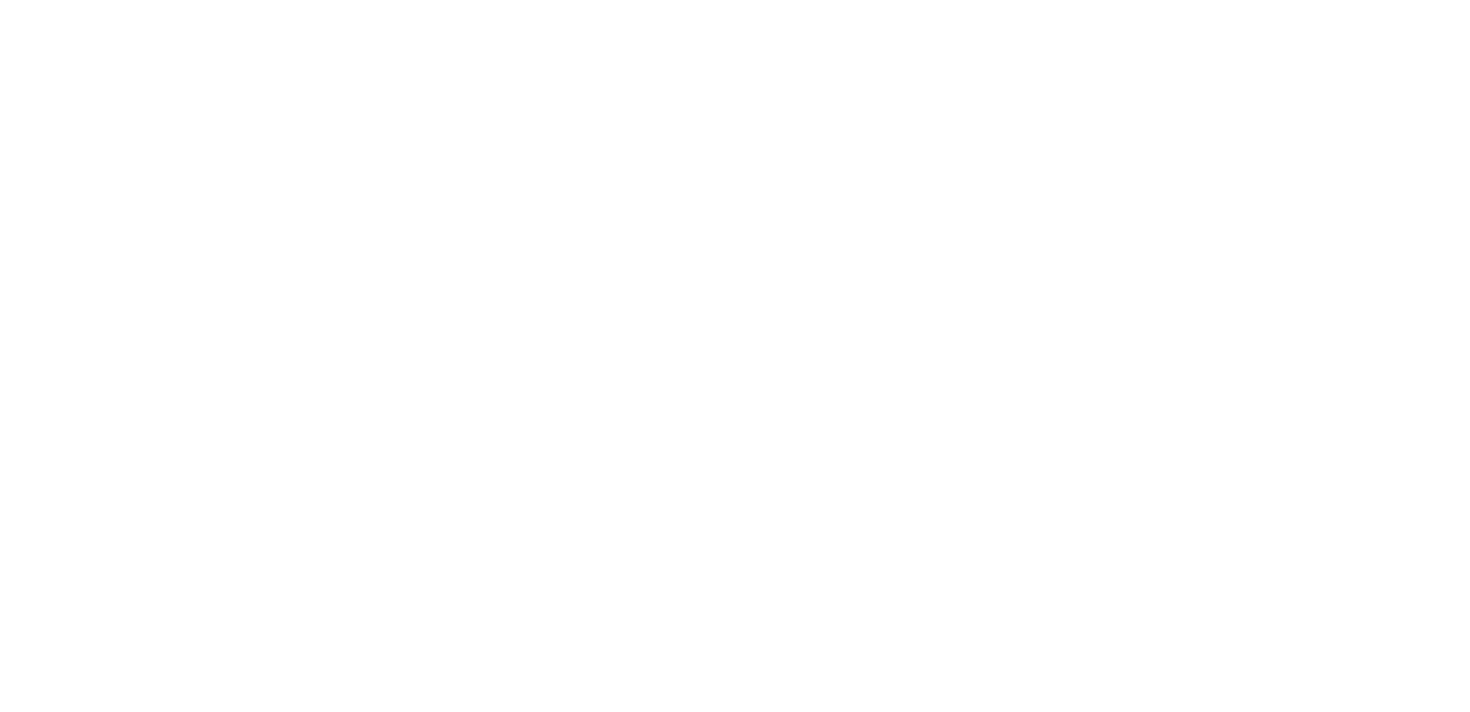 scroll, scrollTop: 0, scrollLeft: 0, axis: both 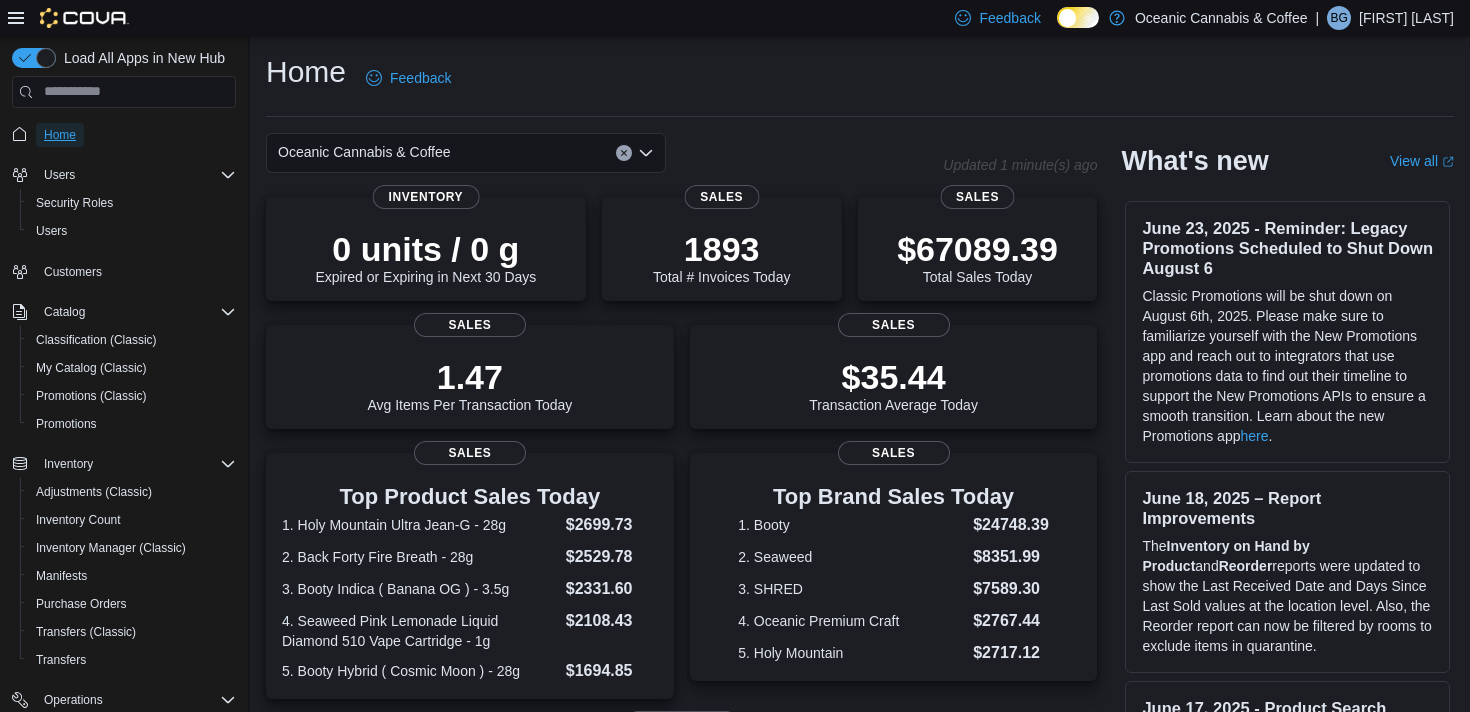 click on "Home" at bounding box center [60, 135] 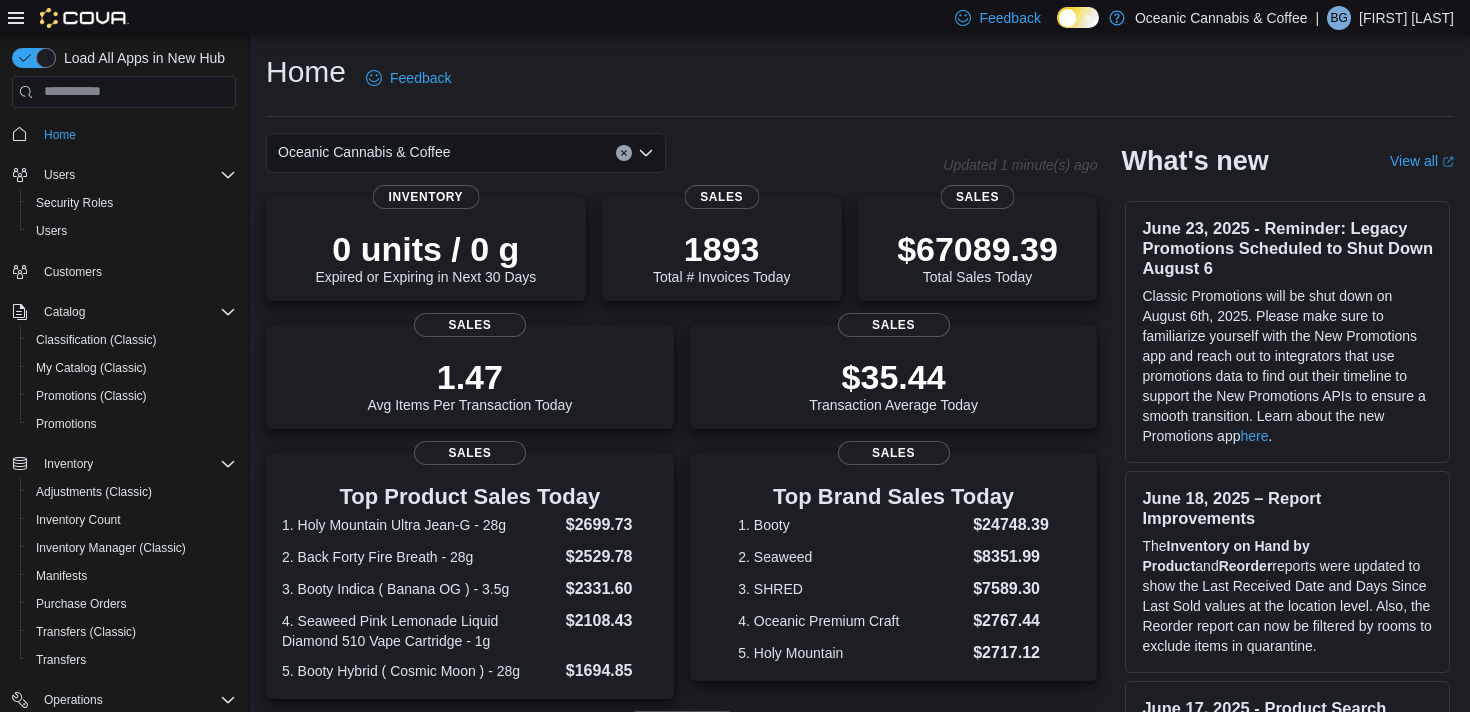 click 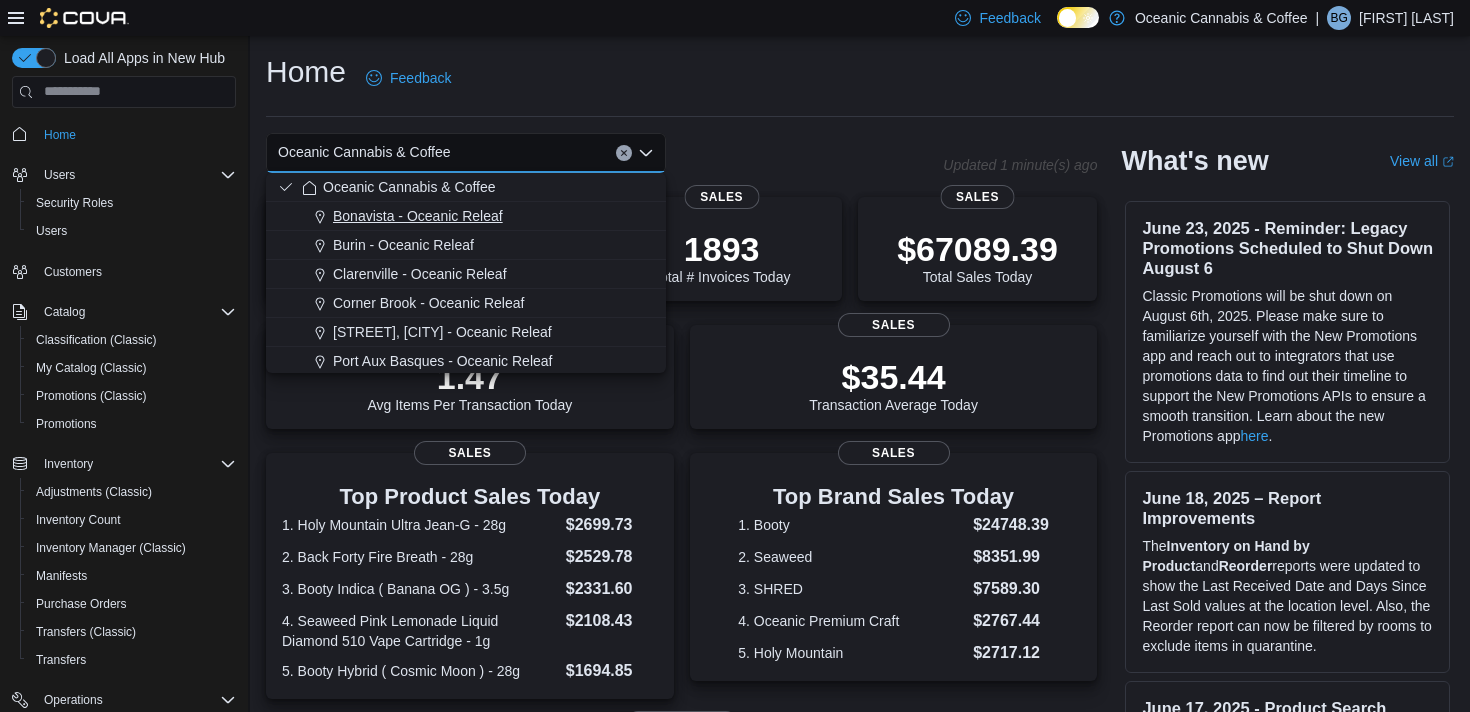 click on "Bonavista - Oceanic Releaf" at bounding box center [418, 216] 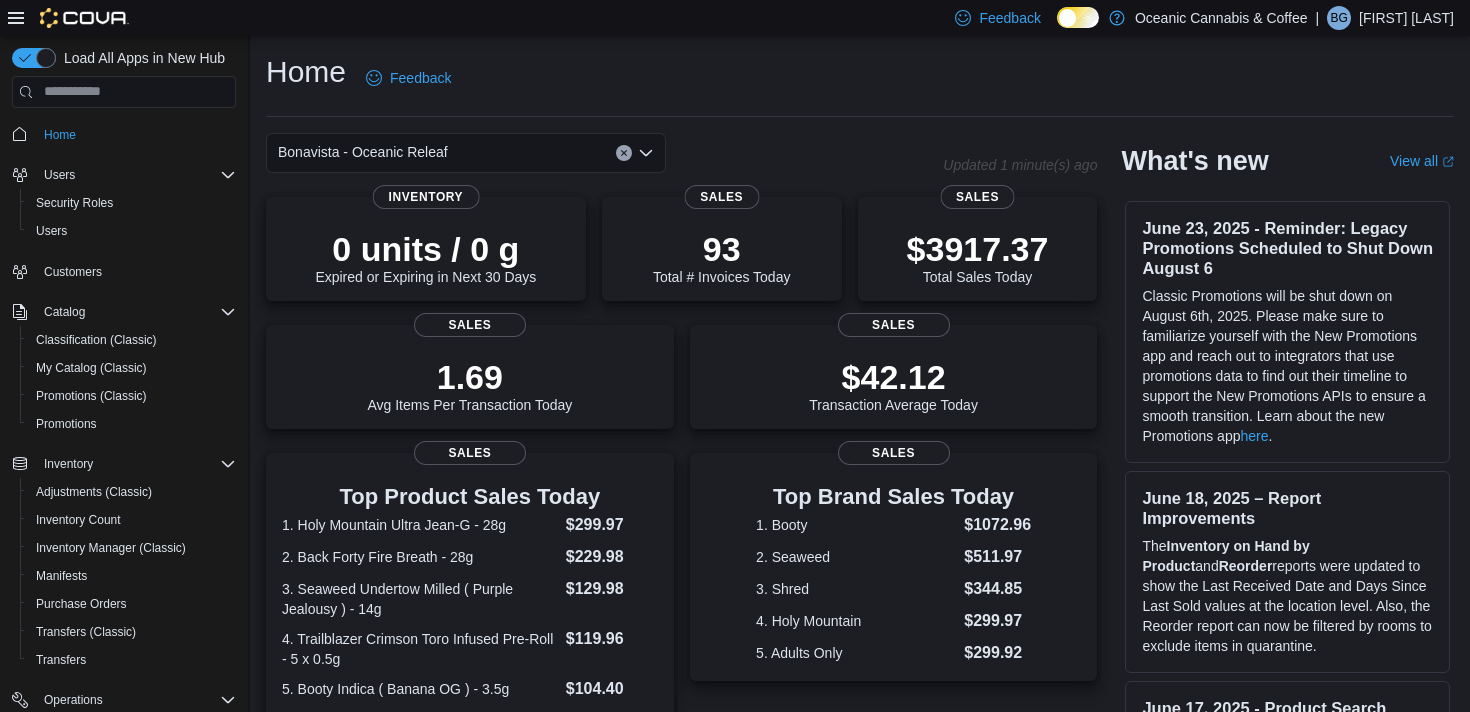 click 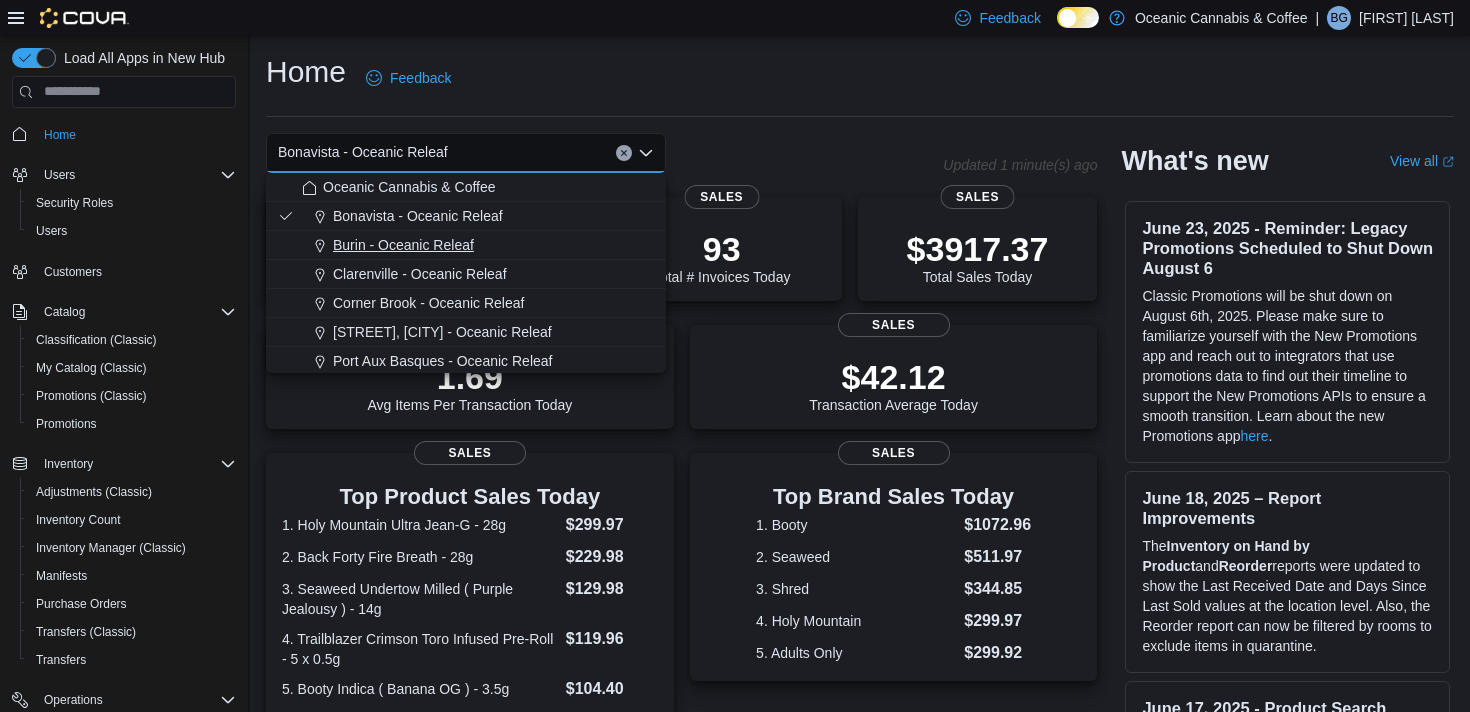 click on "Burin - Oceanic Releaf" at bounding box center (403, 245) 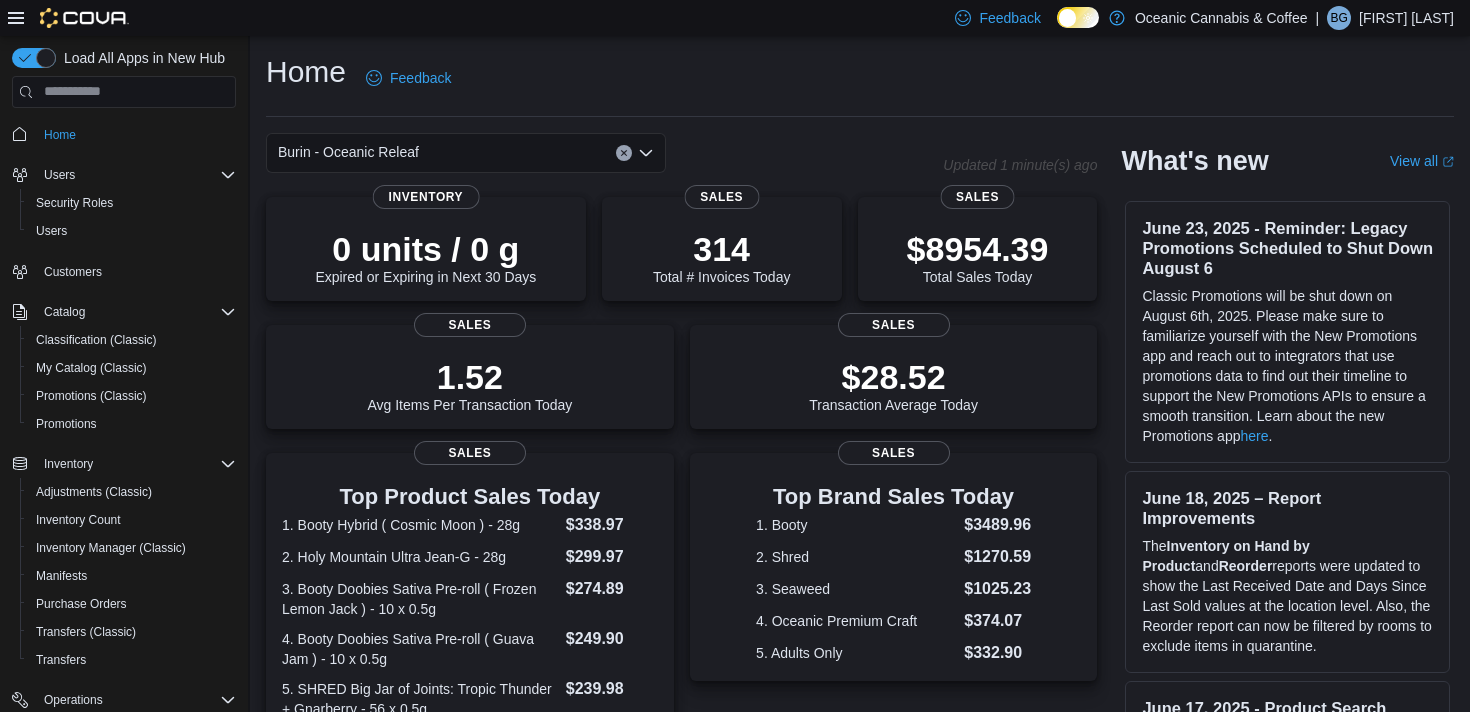 click 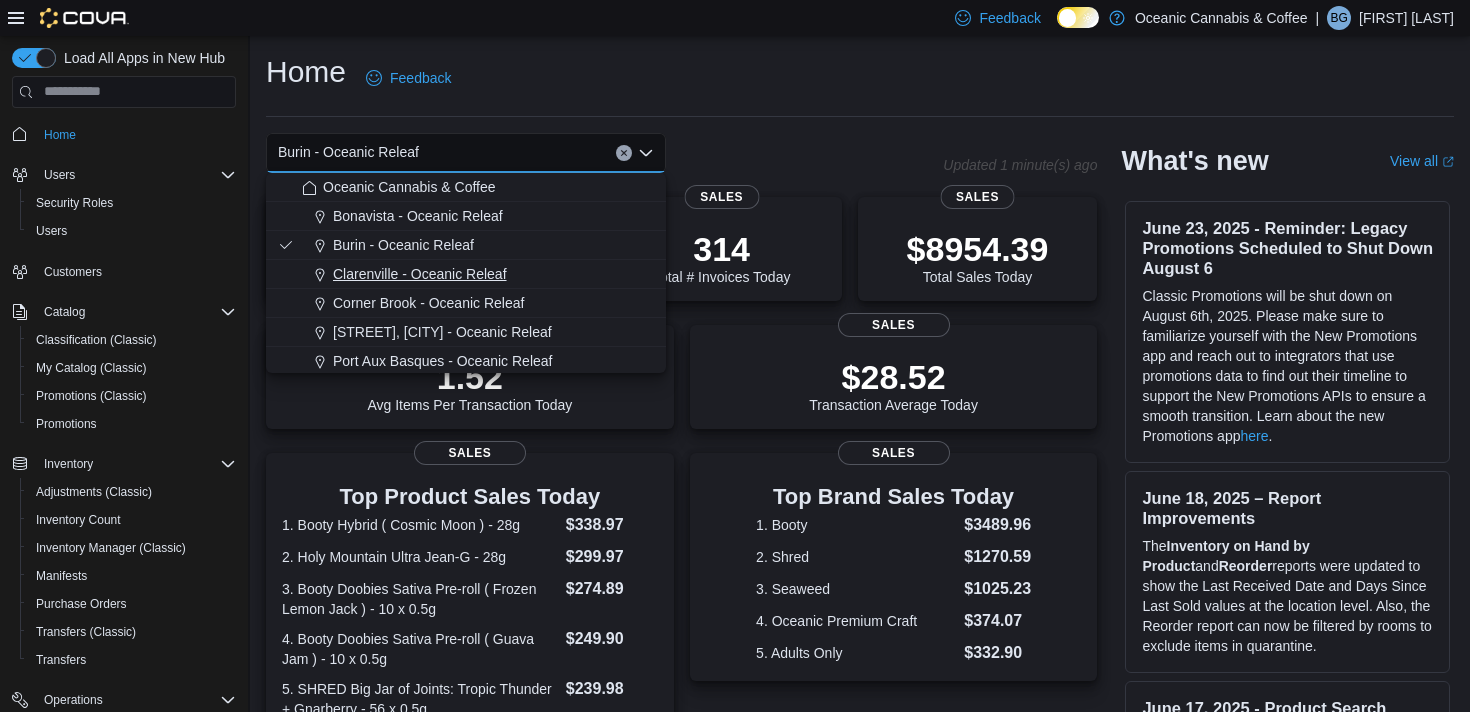 click on "Clarenville - Oceanic Releaf" at bounding box center (420, 274) 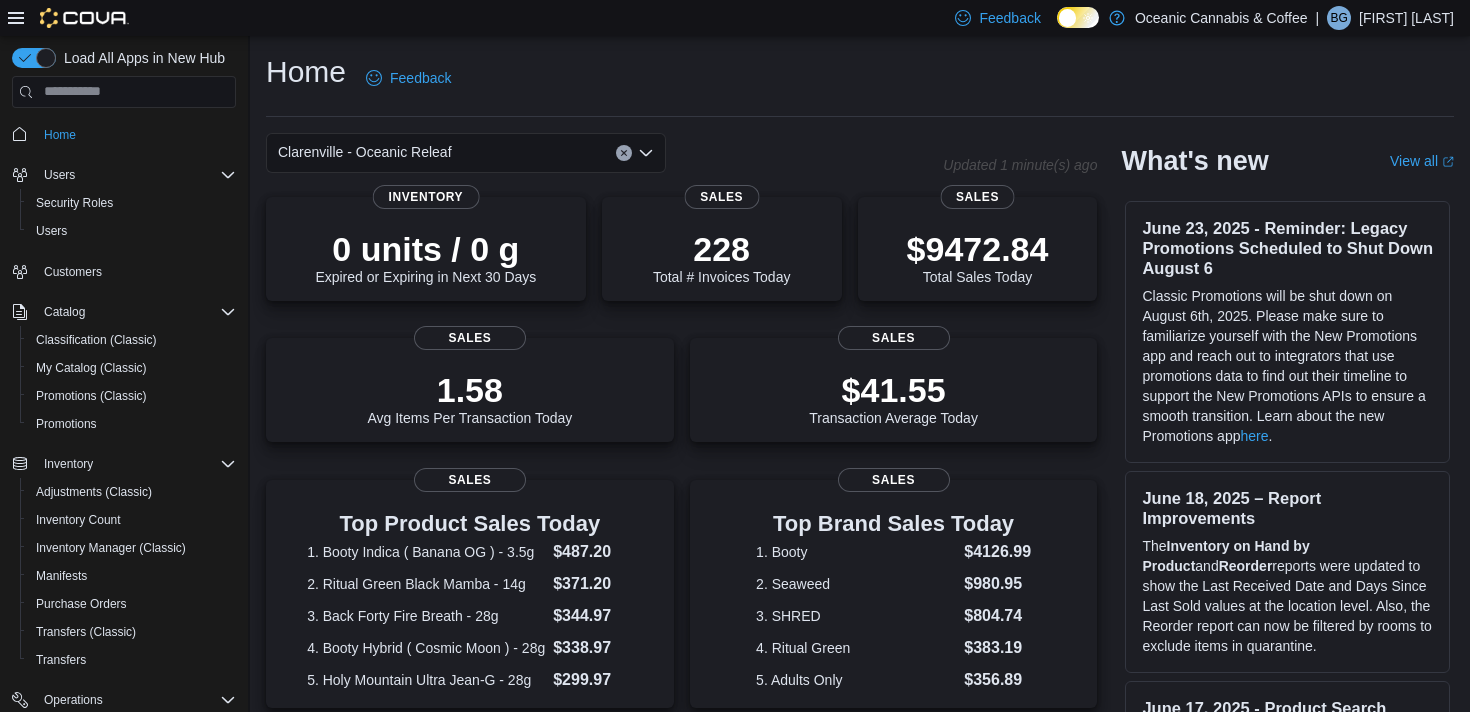 click 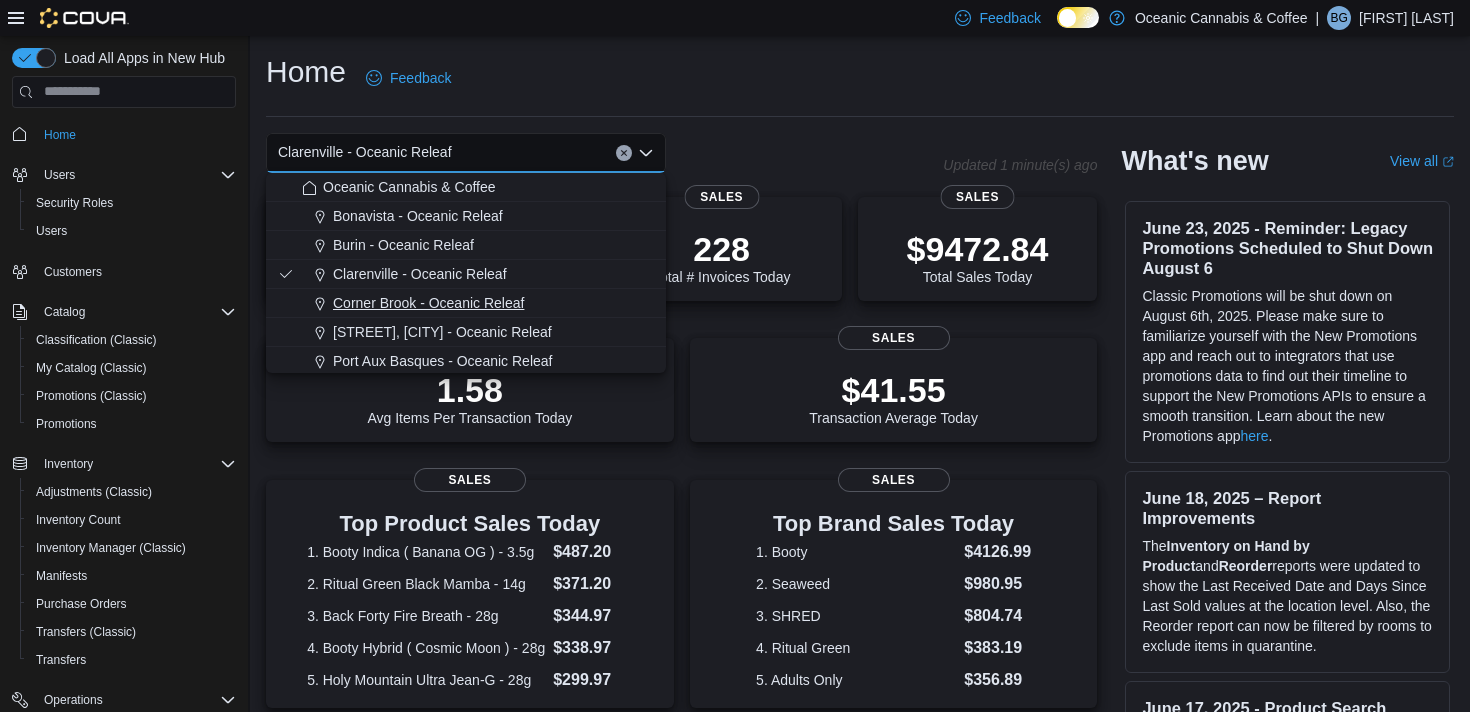 click on "Corner Brook - Oceanic Releaf" at bounding box center [428, 303] 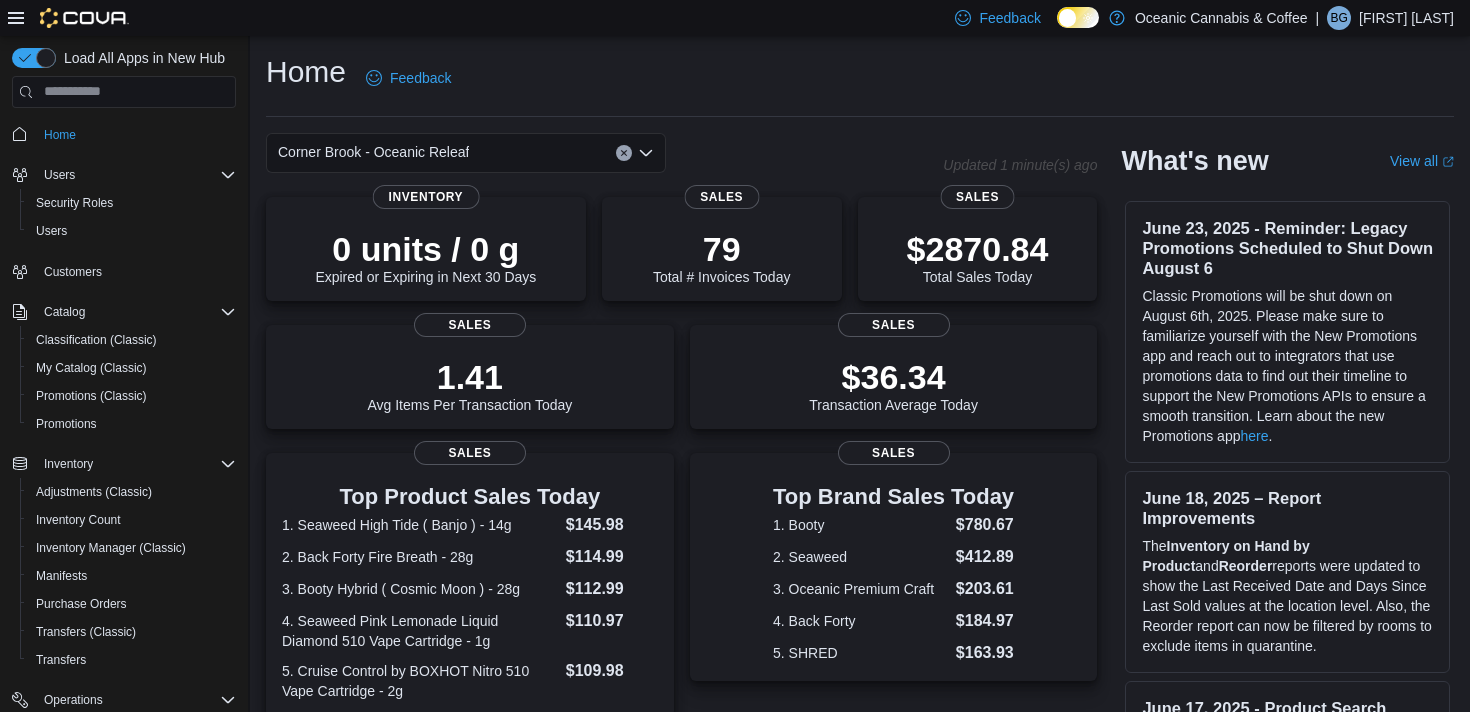 click 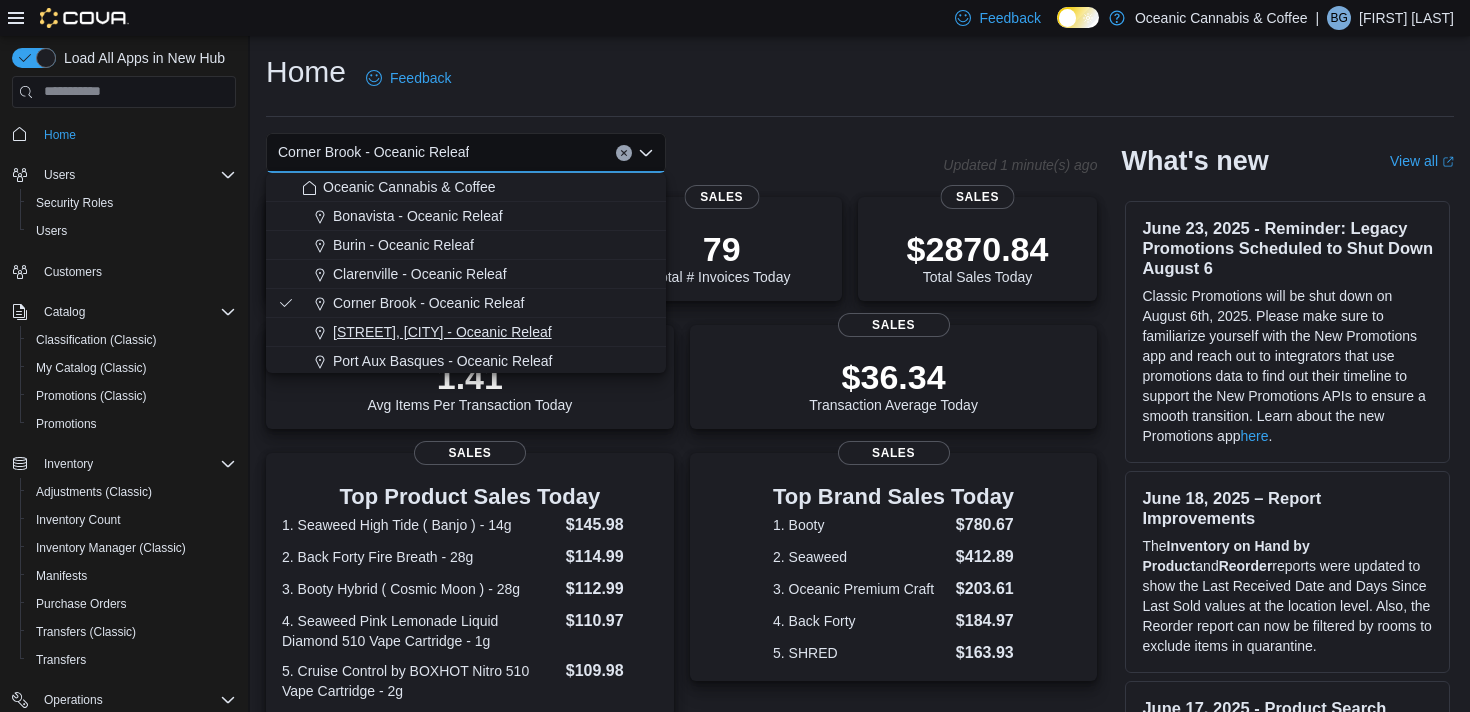 click on "[STREET], [CITY] - Oceanic Releaf" at bounding box center (442, 332) 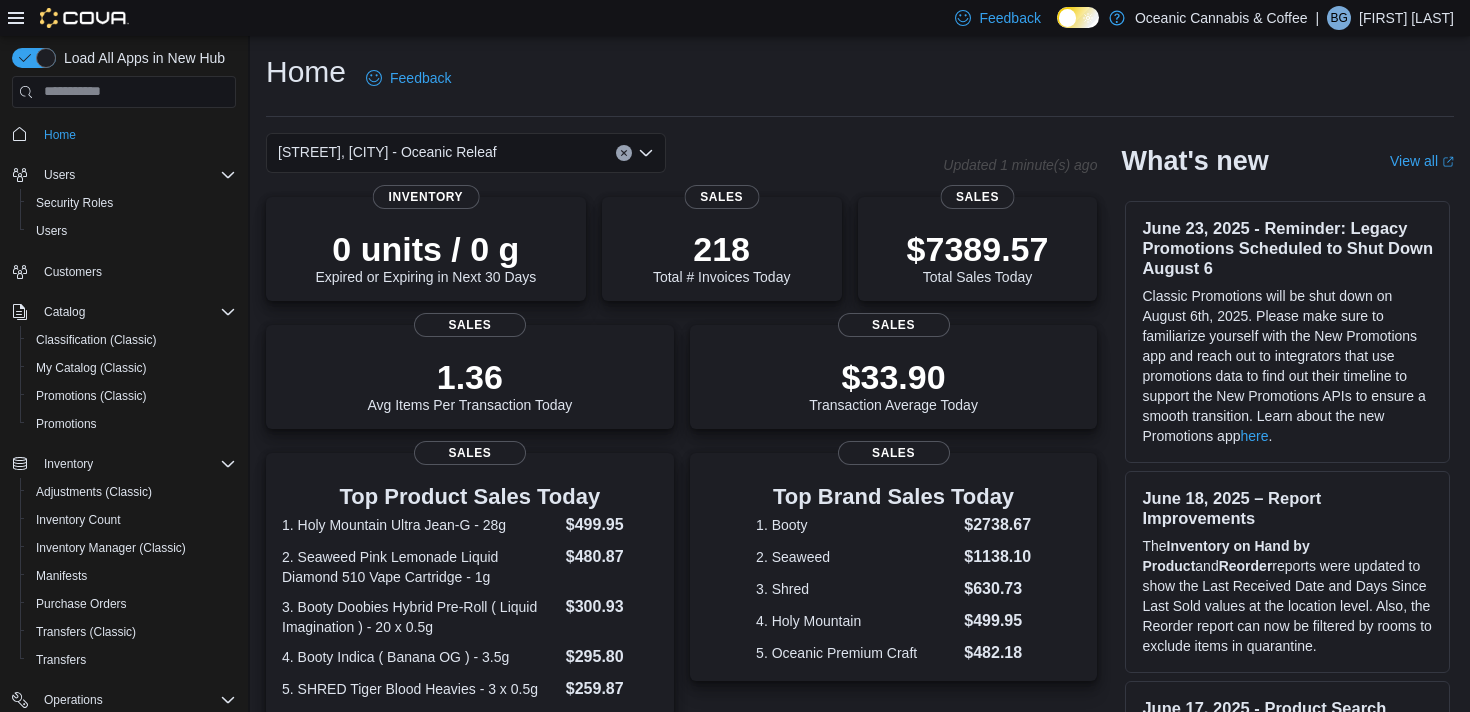 click 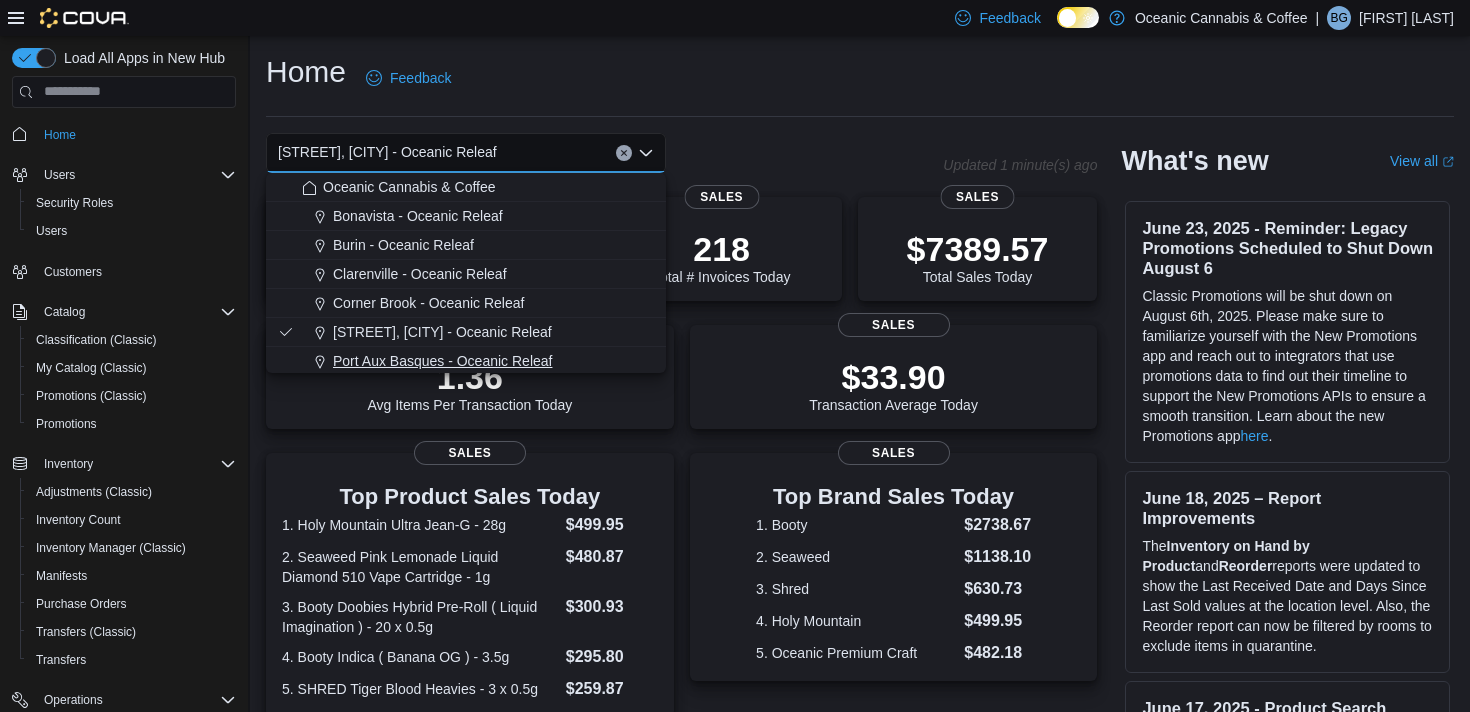 click on "Port Aux Basques - Oceanic Releaf" at bounding box center (442, 361) 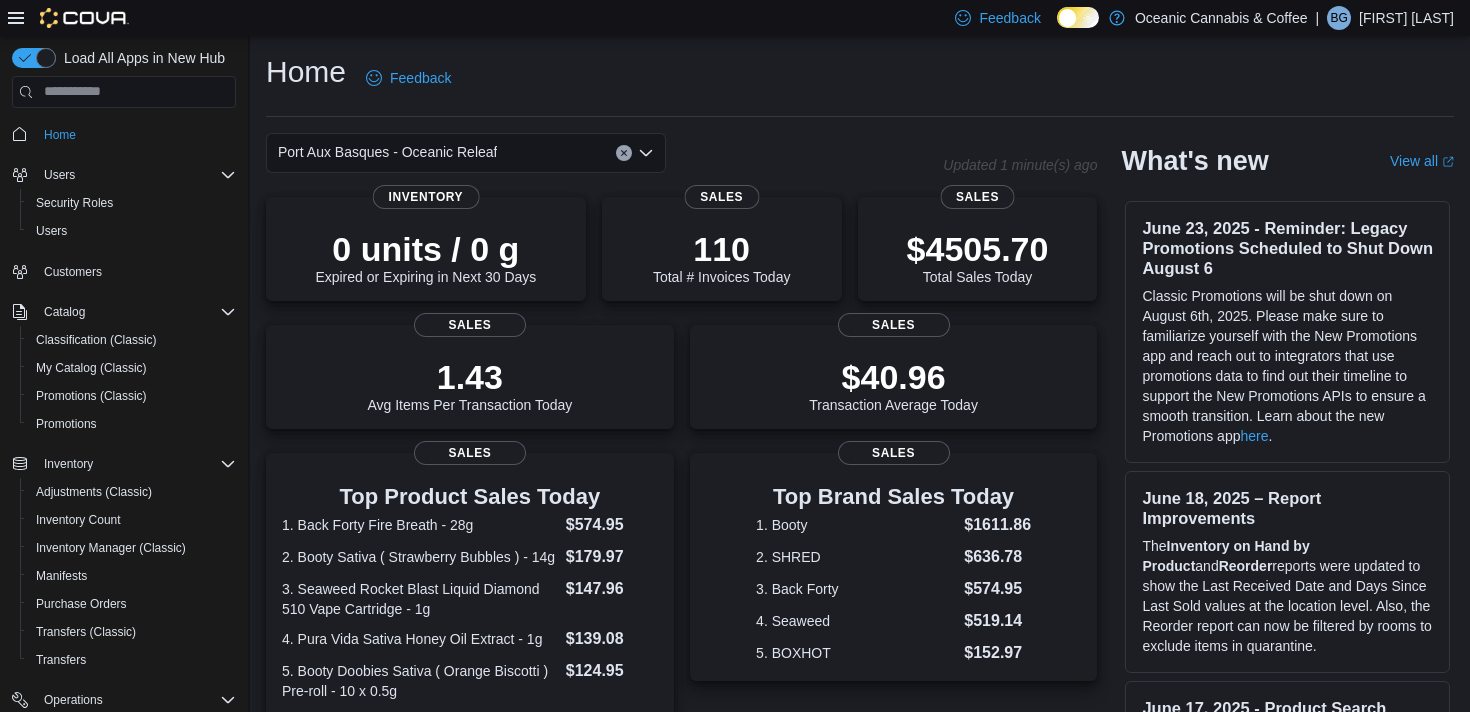 click 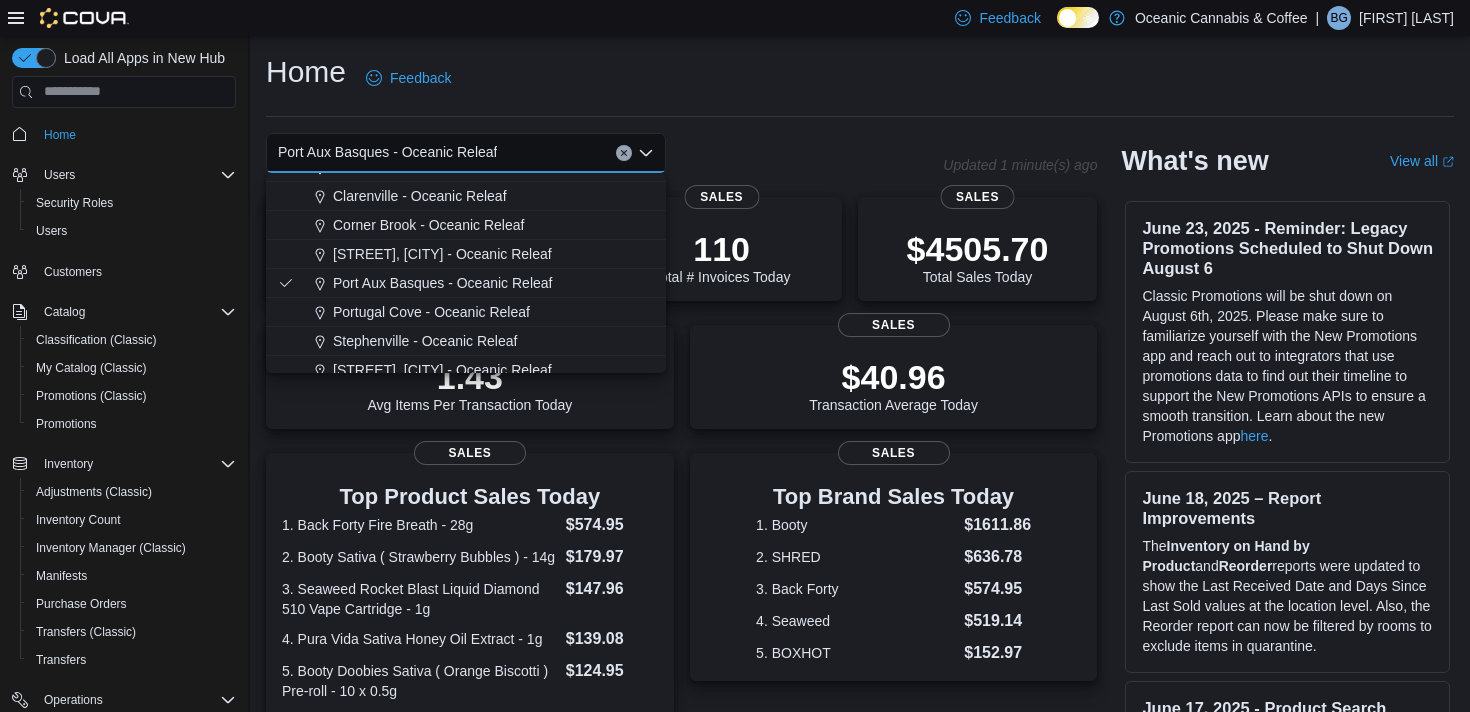 scroll, scrollTop: 83, scrollLeft: 0, axis: vertical 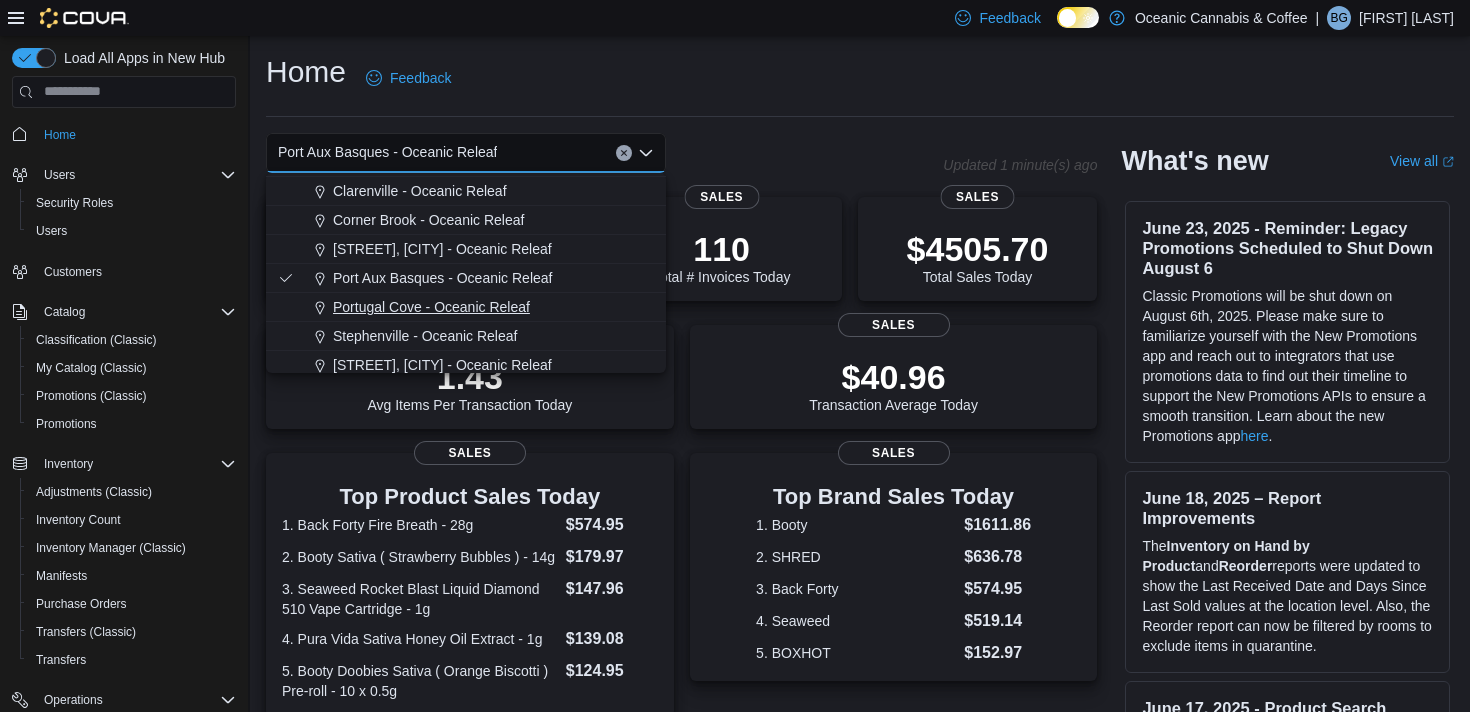 click on "Portugal Cove - Oceanic Releaf" at bounding box center [431, 307] 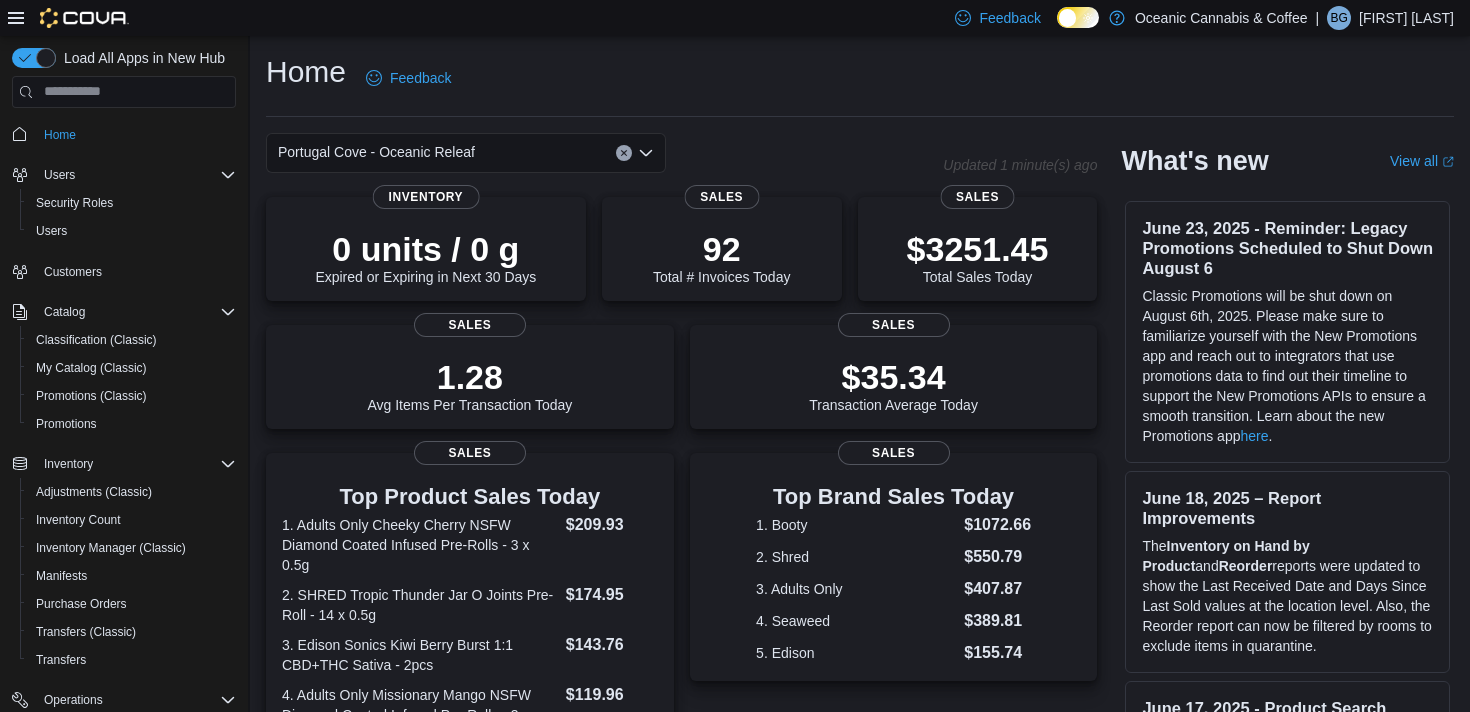 click 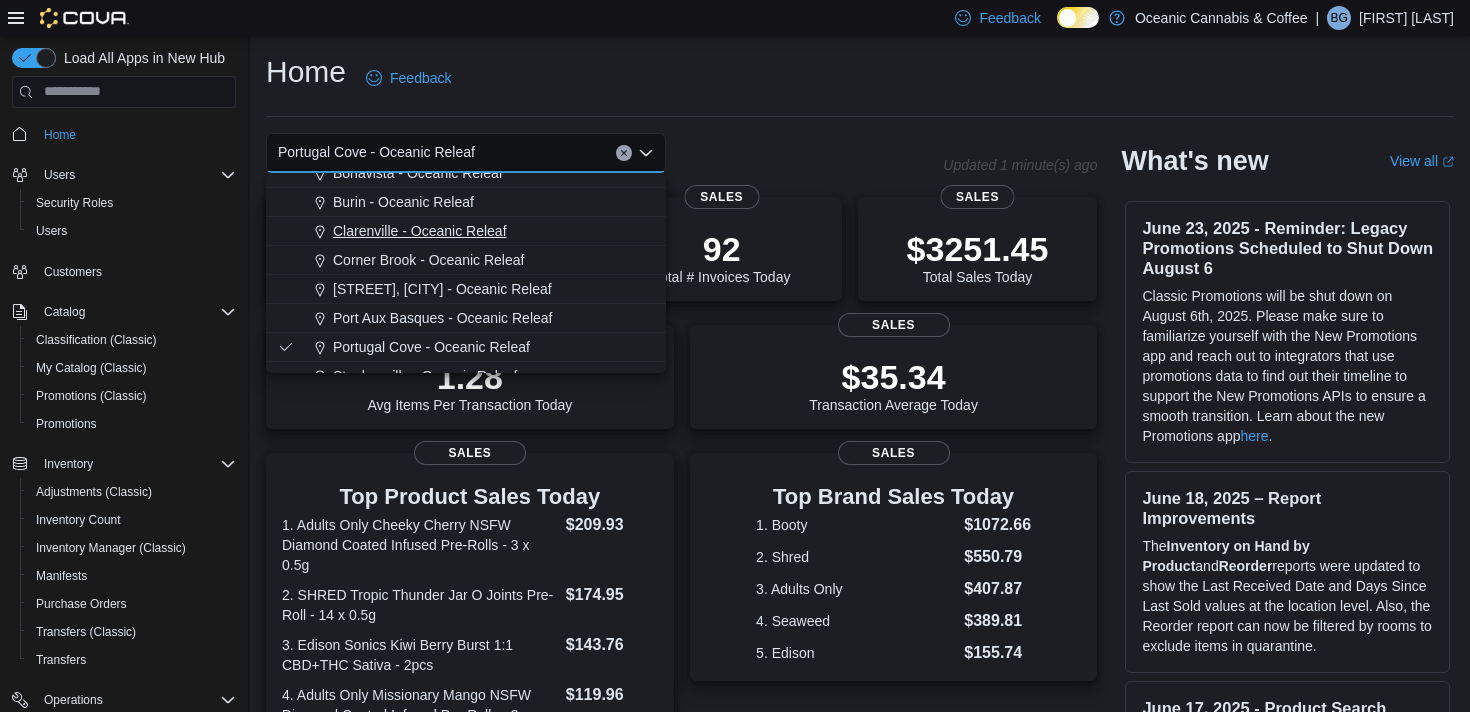 scroll, scrollTop: 60, scrollLeft: 0, axis: vertical 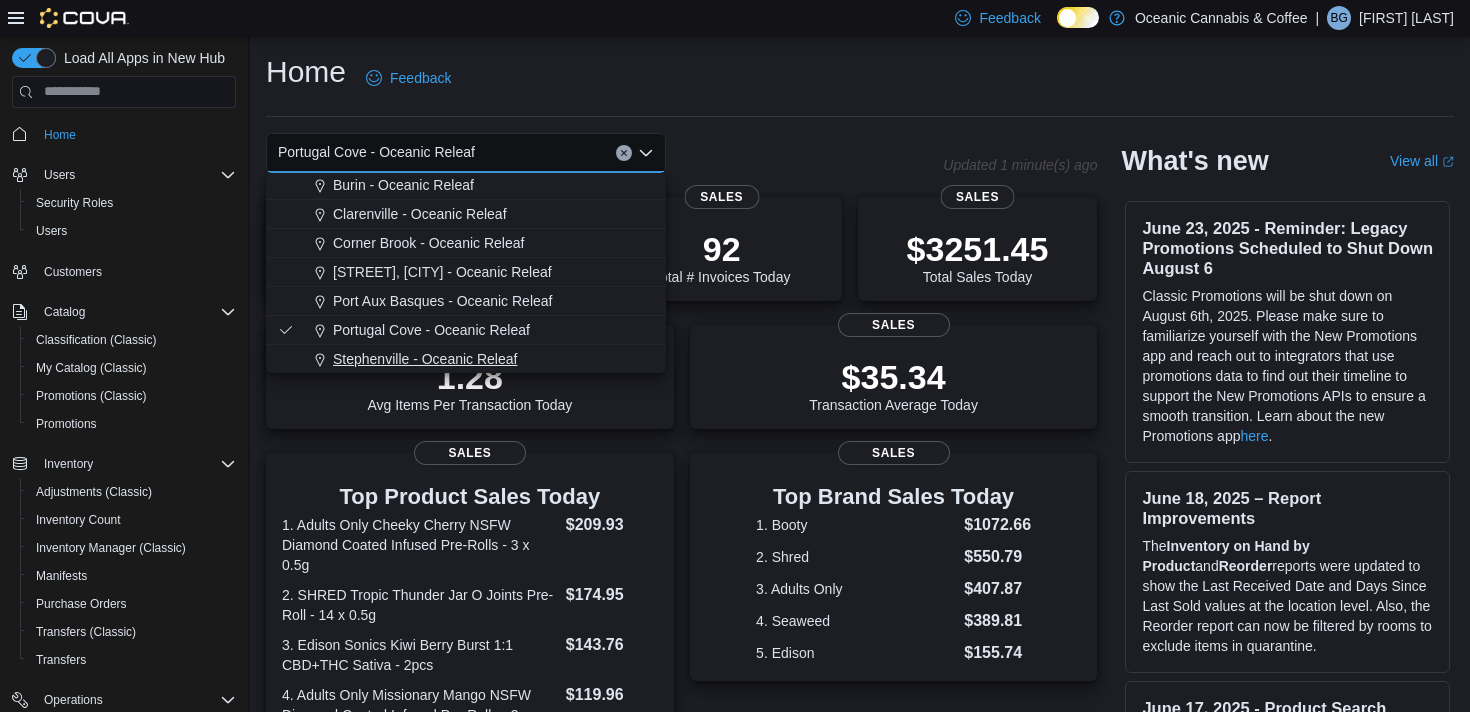 click on "Stephenville - Oceanic Releaf" at bounding box center (425, 359) 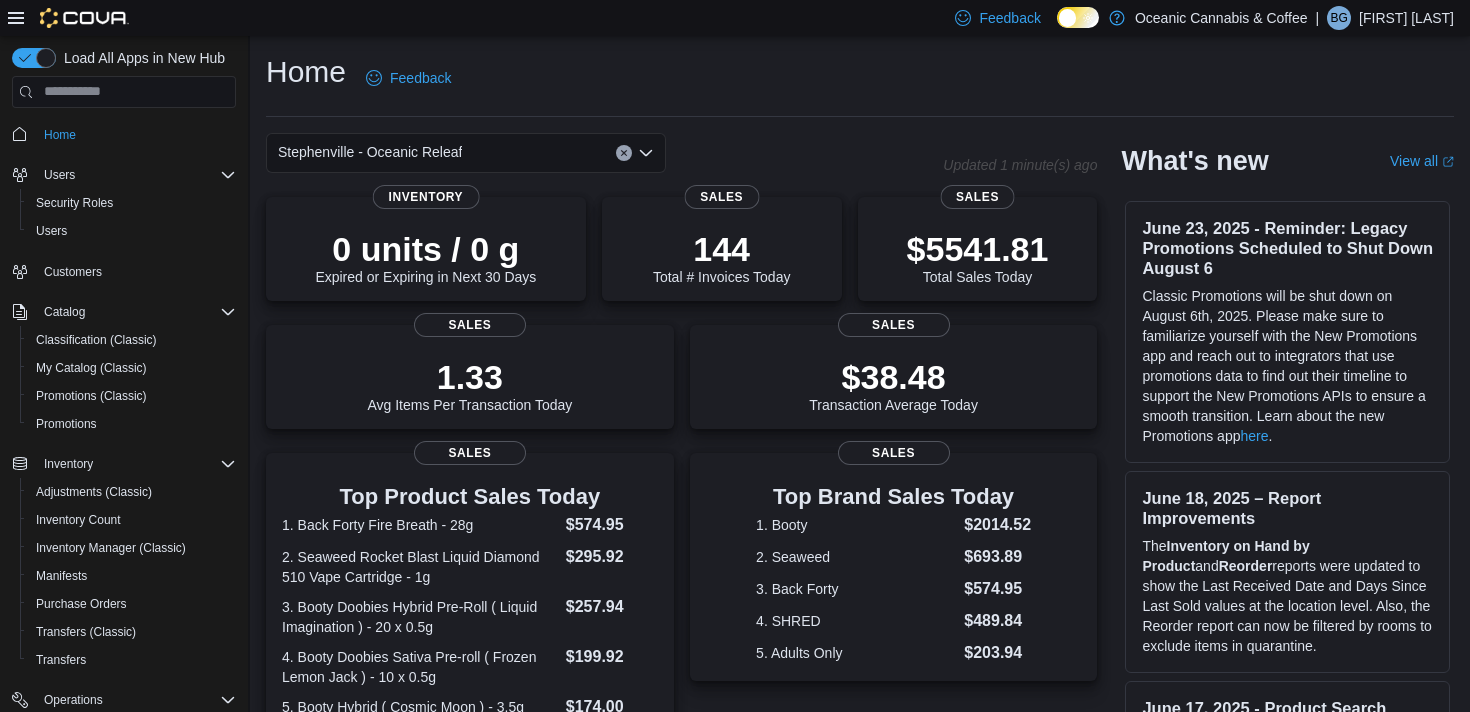 click 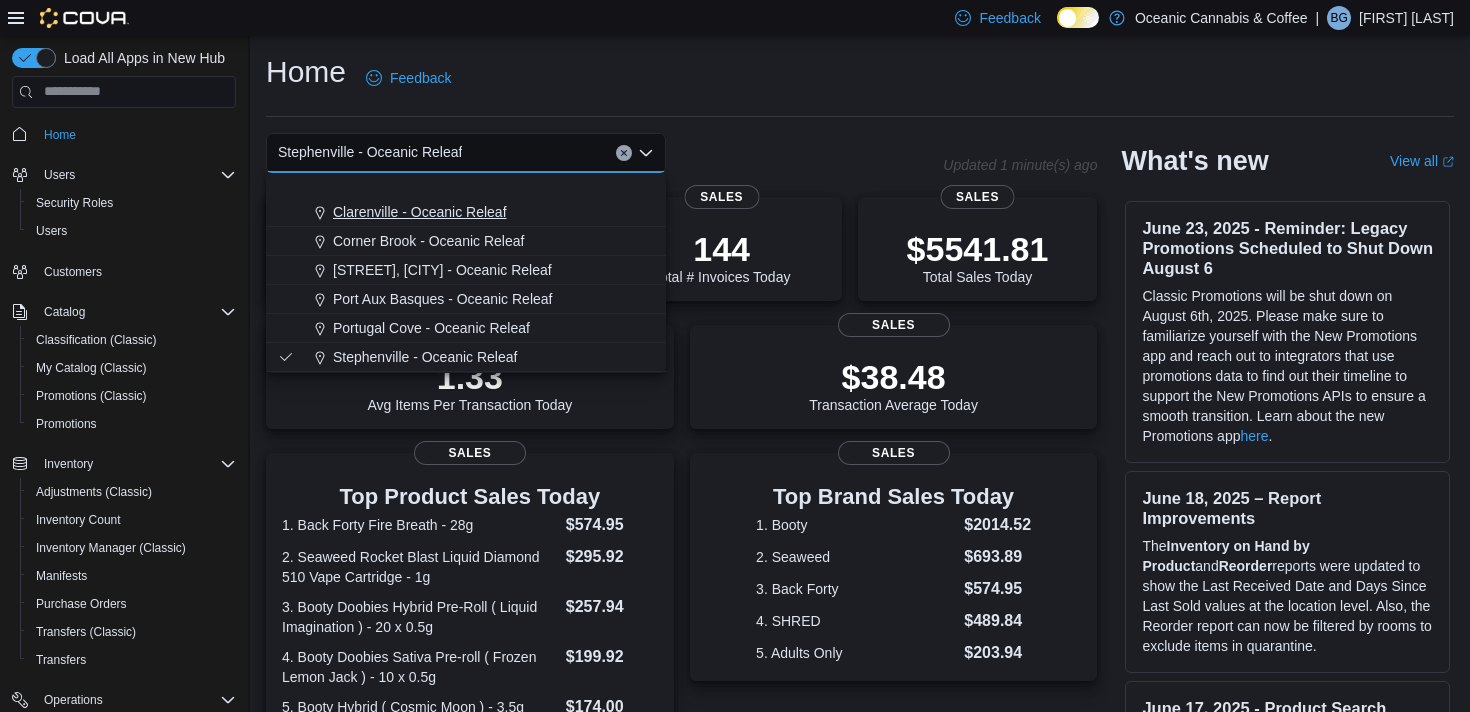 scroll, scrollTop: 119, scrollLeft: 0, axis: vertical 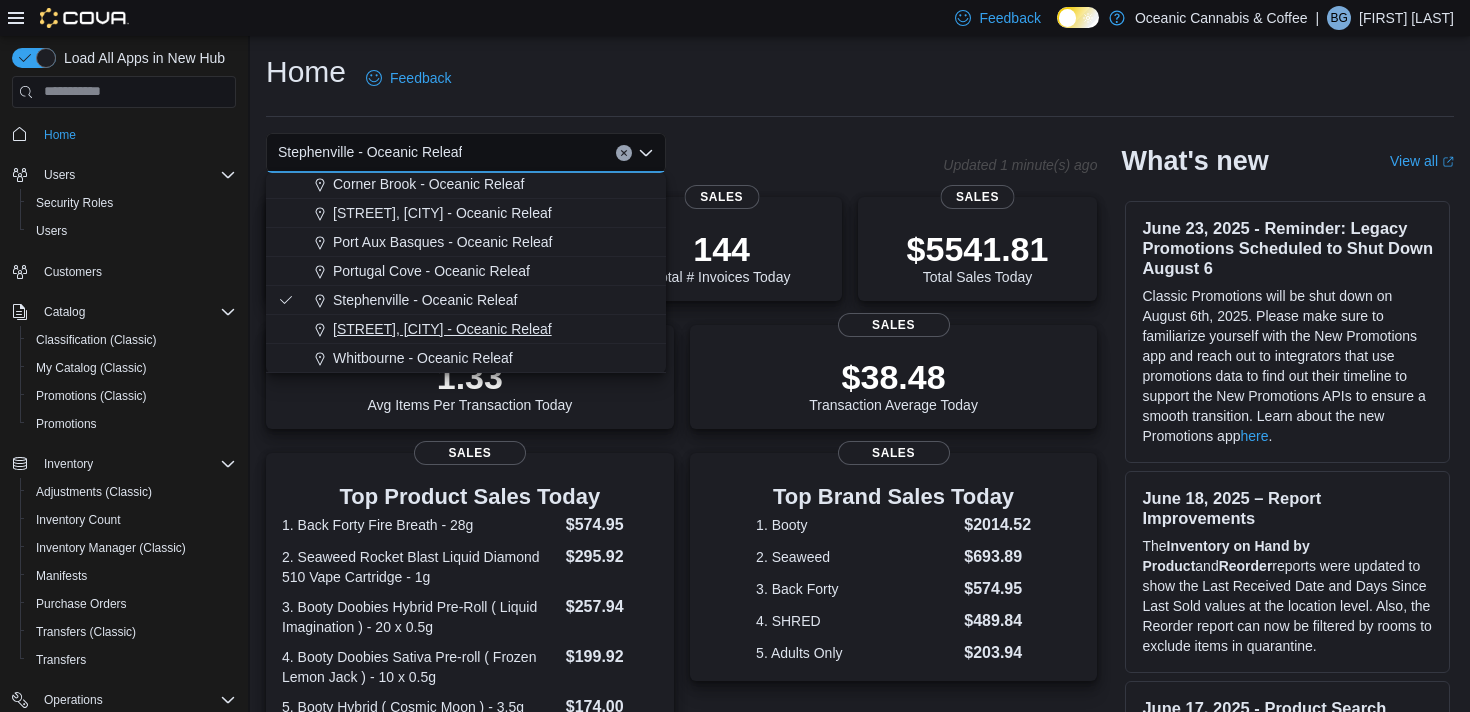 click on "[STREET], [CITY] - Oceanic Releaf" at bounding box center [442, 329] 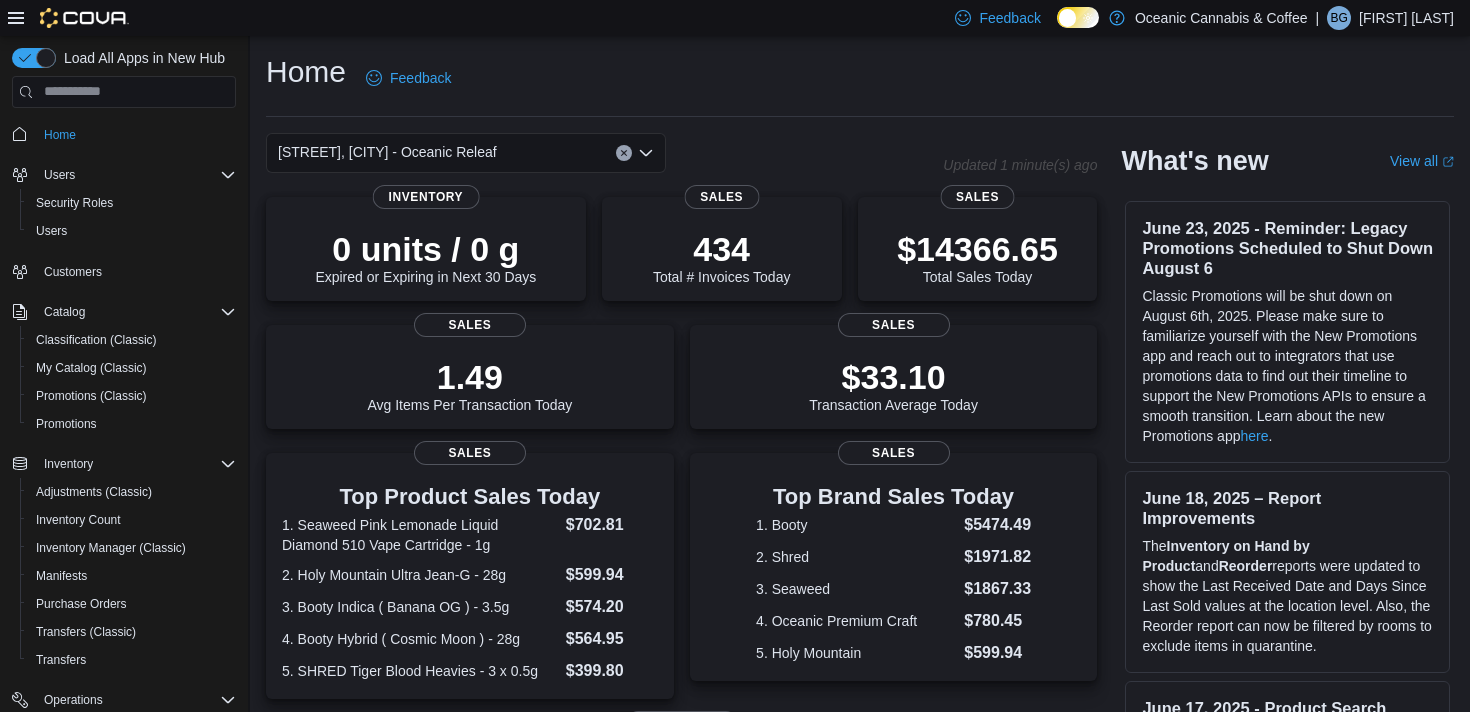 click 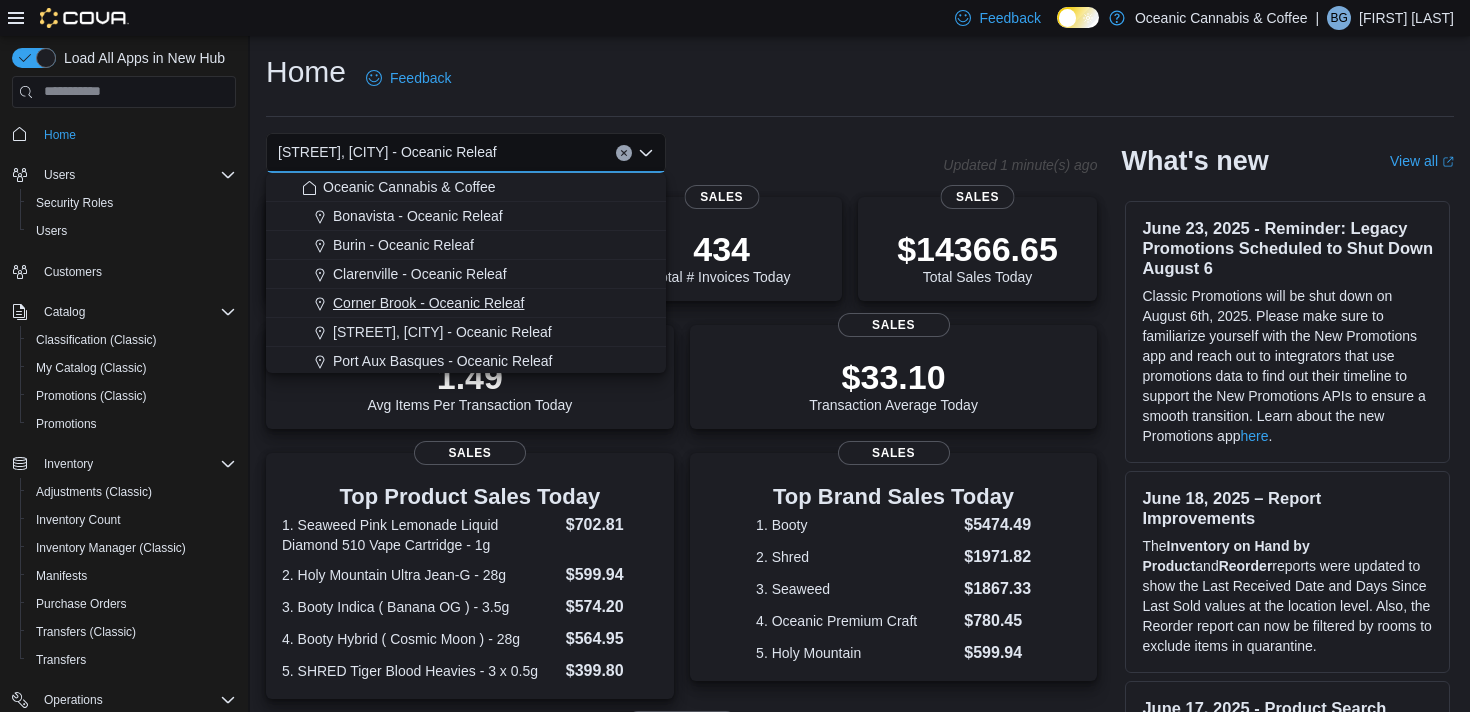 scroll, scrollTop: 119, scrollLeft: 0, axis: vertical 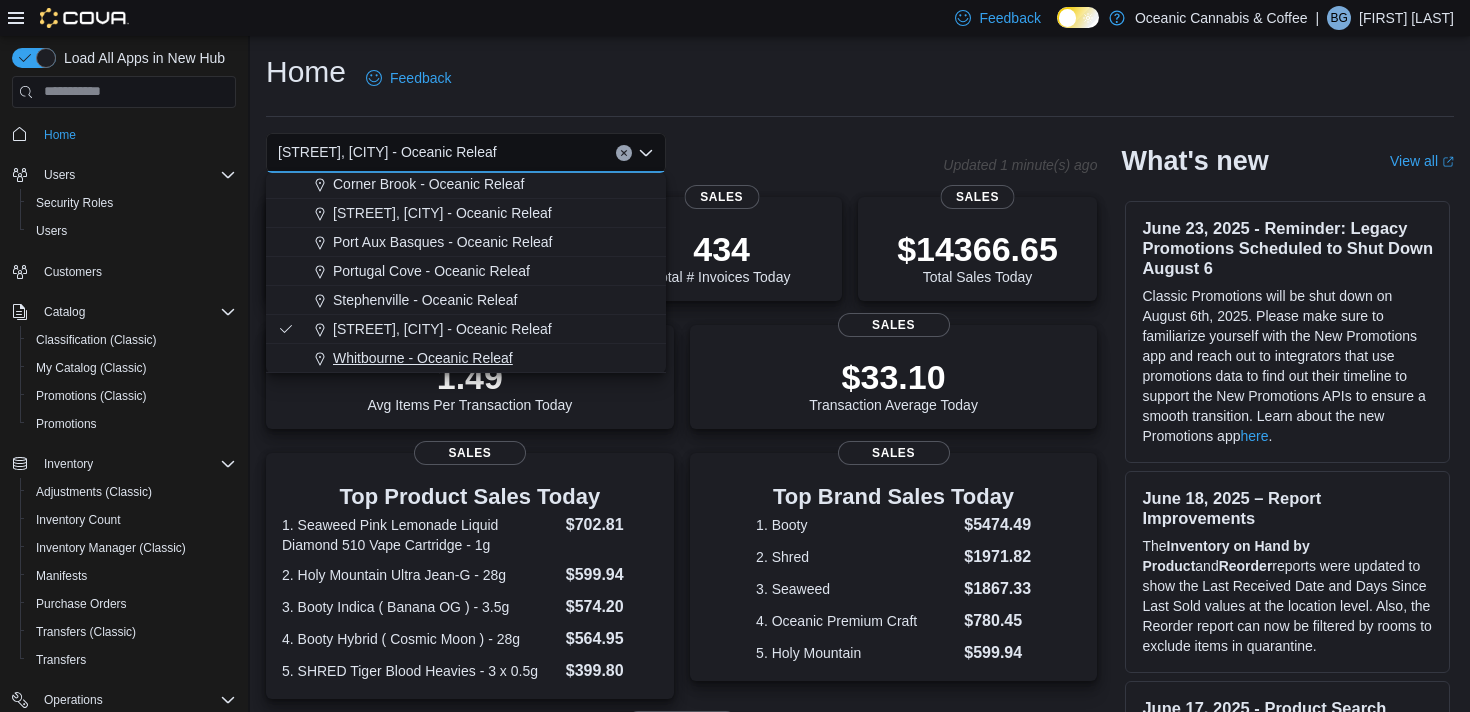 click on "Whitbourne - Oceanic Releaf" at bounding box center (423, 358) 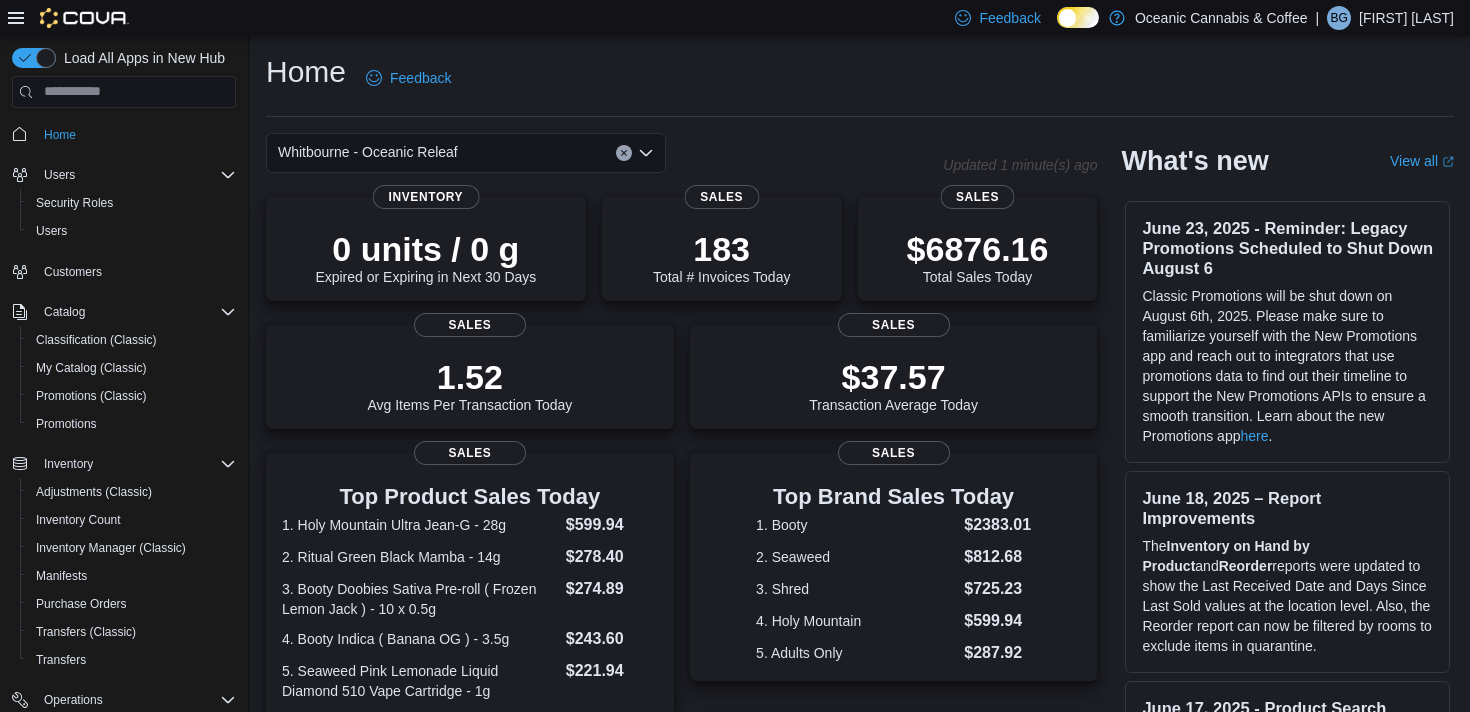 click 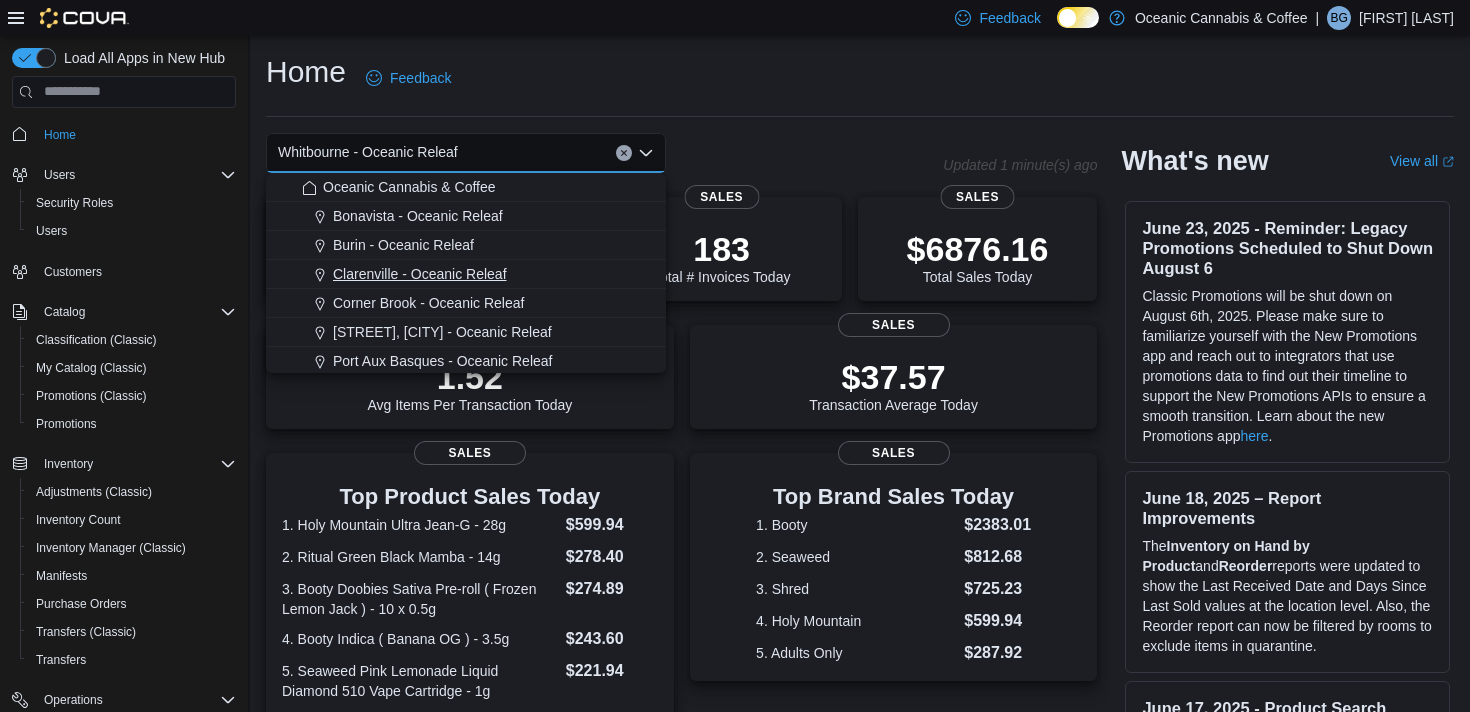 click on "Clarenville - Oceanic Releaf" at bounding box center (420, 274) 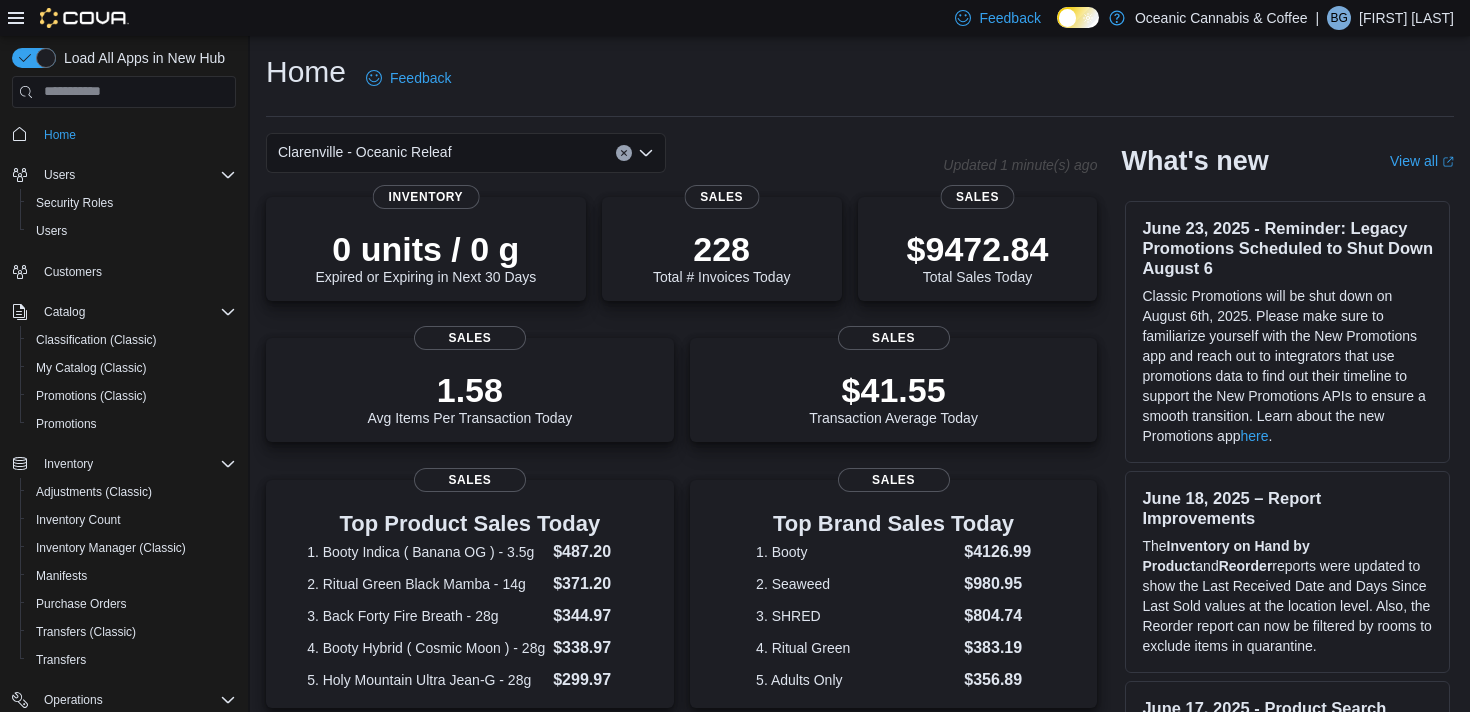 click 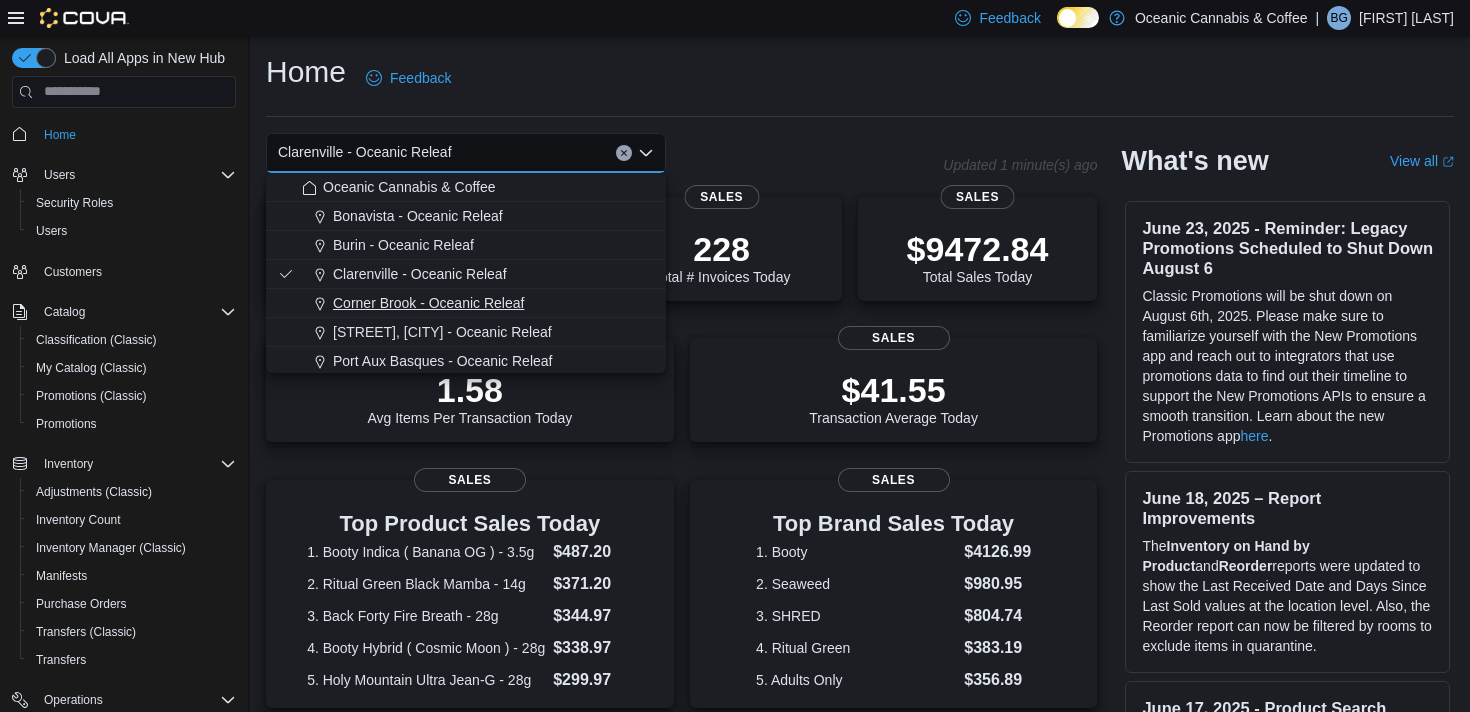 click on "Corner Brook - Oceanic Releaf" at bounding box center [428, 303] 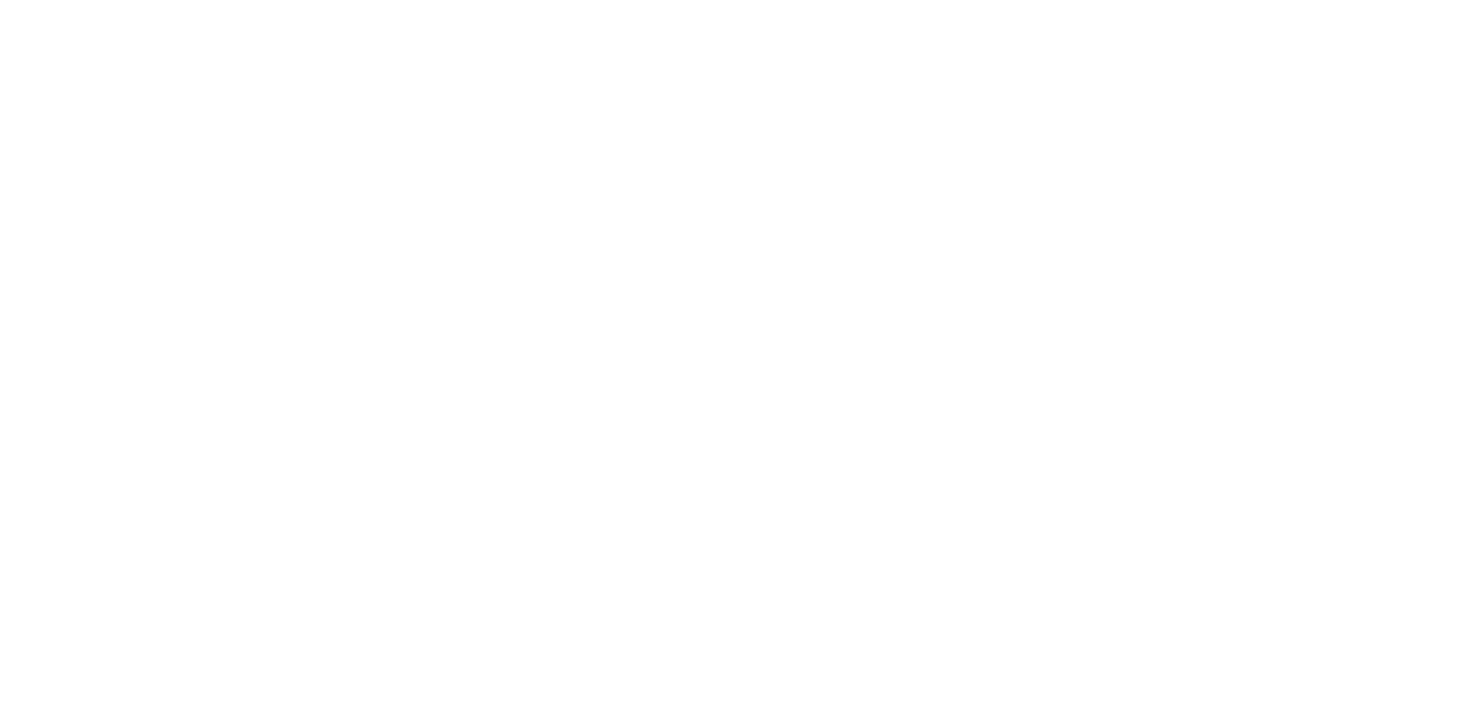 scroll, scrollTop: 0, scrollLeft: 0, axis: both 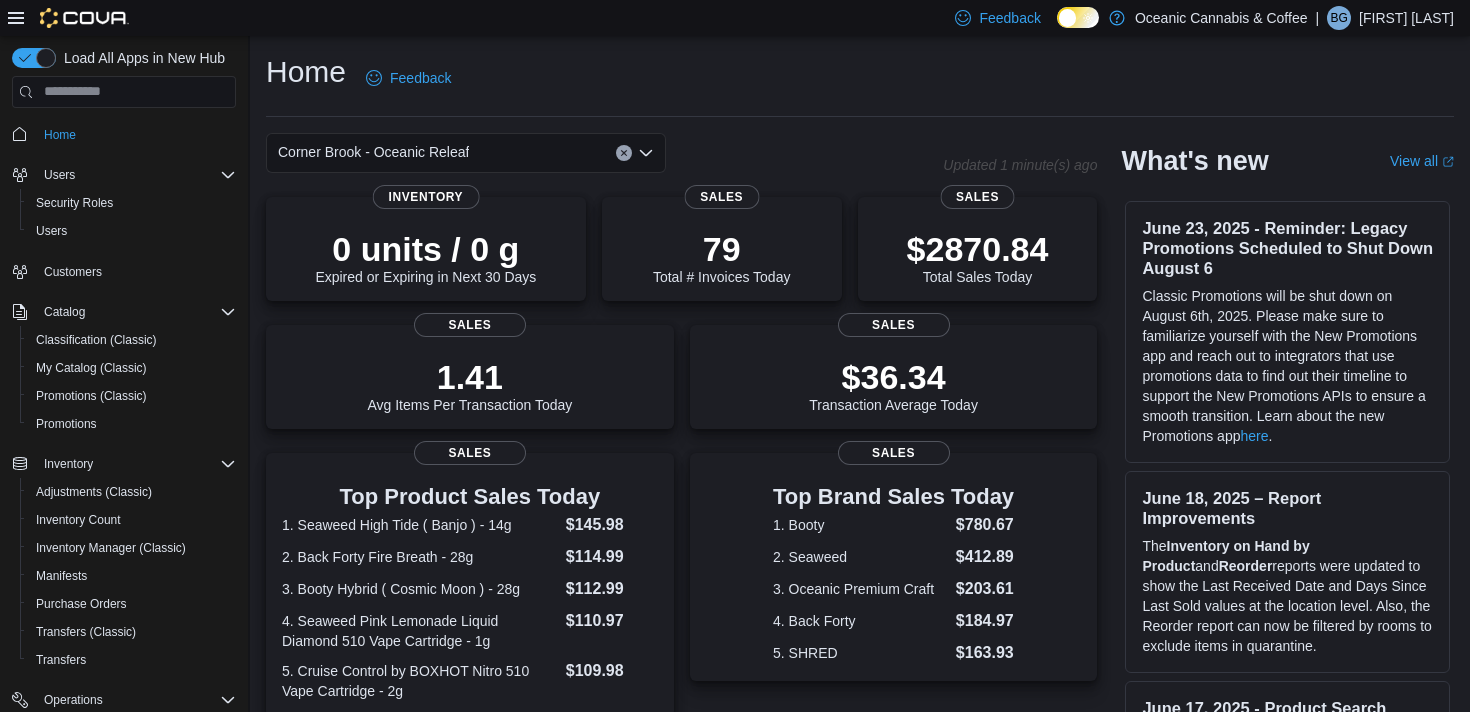 click 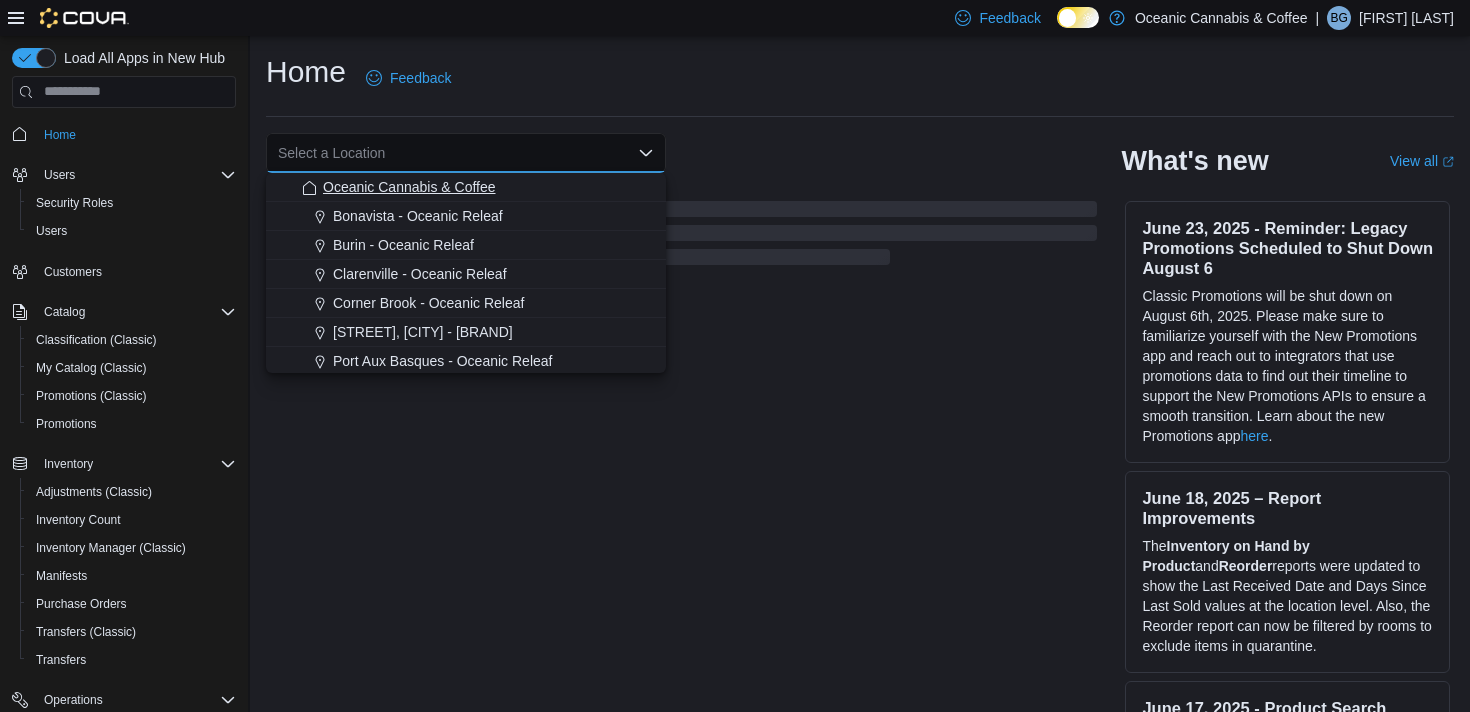 click on "Oceanic Cannabis & Coffee" at bounding box center [409, 187] 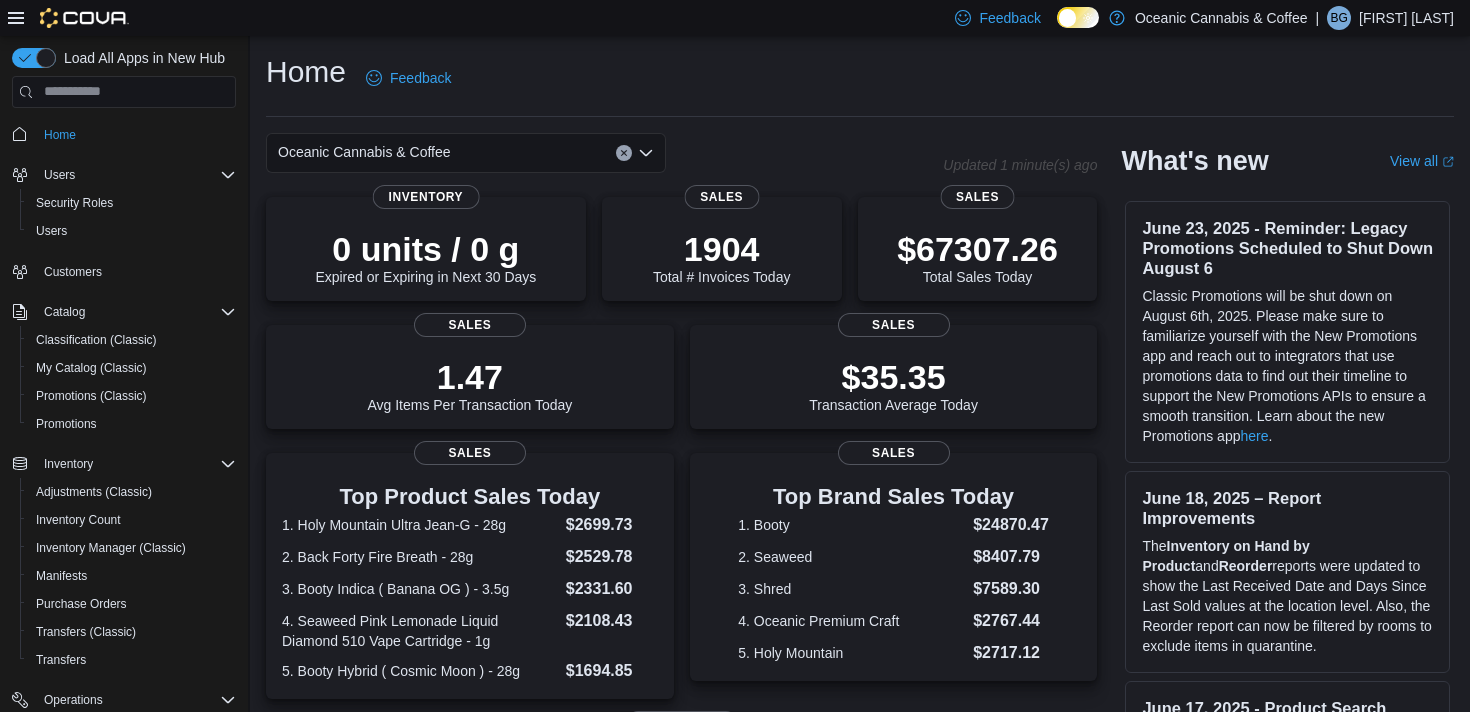 click on "Oceanic Cannabis & Coffee Combo box. Selected. Oceanic Cannabis & Coffee. Press Backspace to delete Oceanic Cannabis & Coffee. Combo box input. Select a Location. Type some text or, to display a list of choices, press Down Arrow. To exit the list of choices, press Escape." at bounding box center [604, 153] 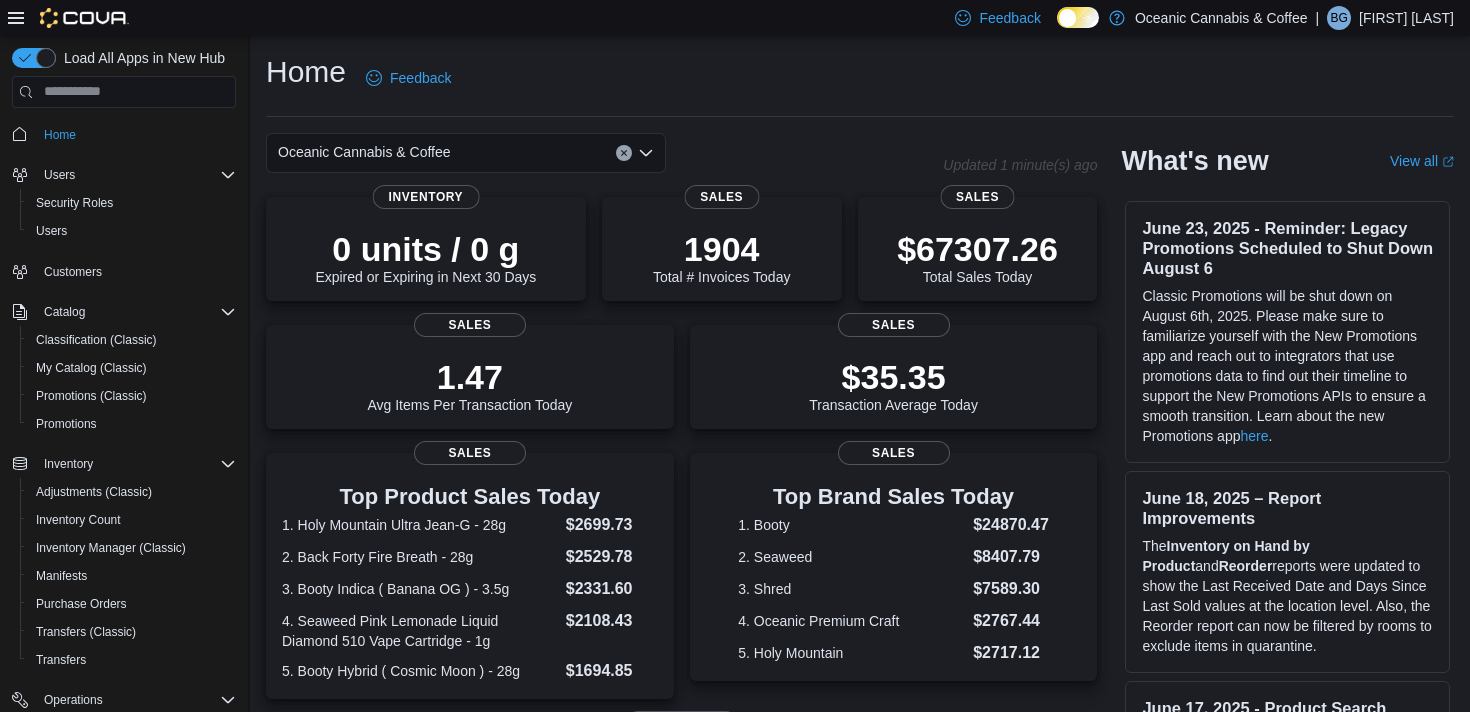click on "Oceanic Cannabis & Coffee" at bounding box center (604, 153) 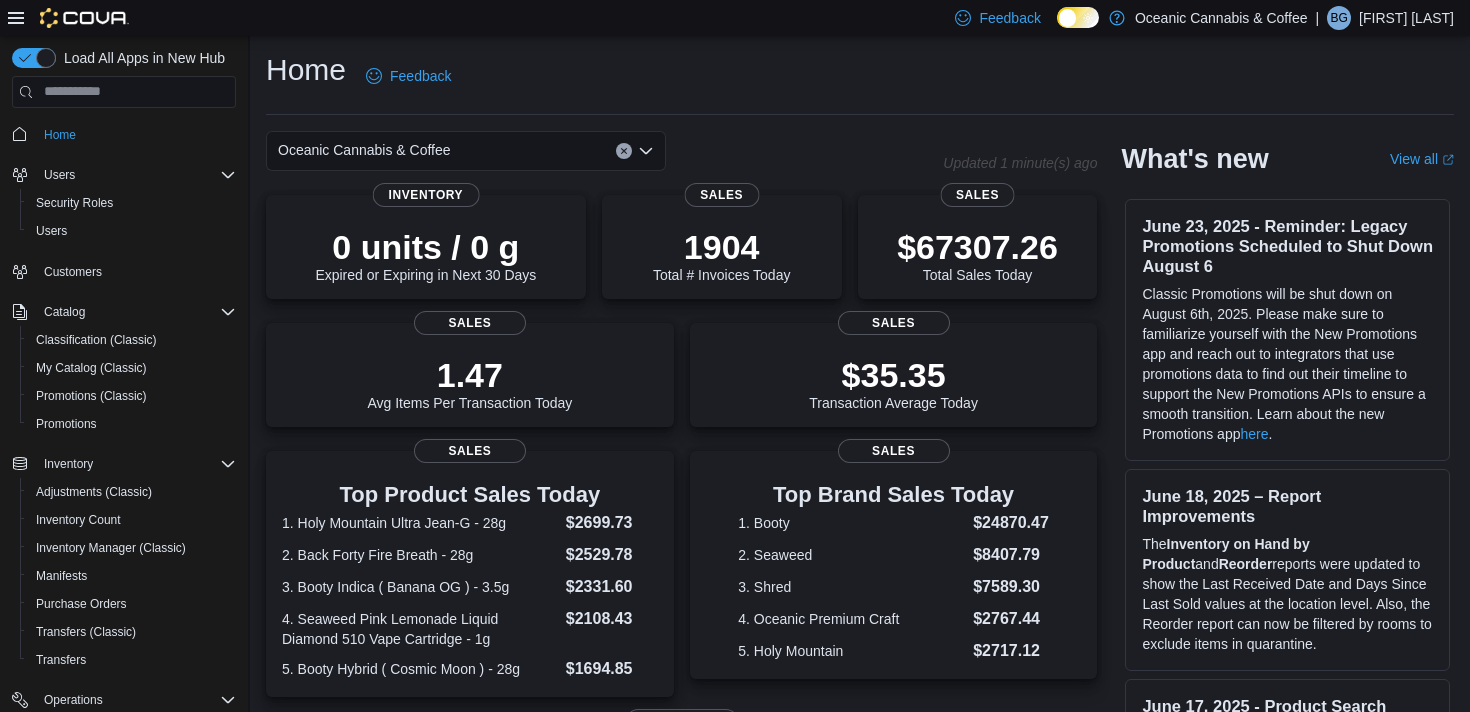 scroll, scrollTop: 0, scrollLeft: 0, axis: both 